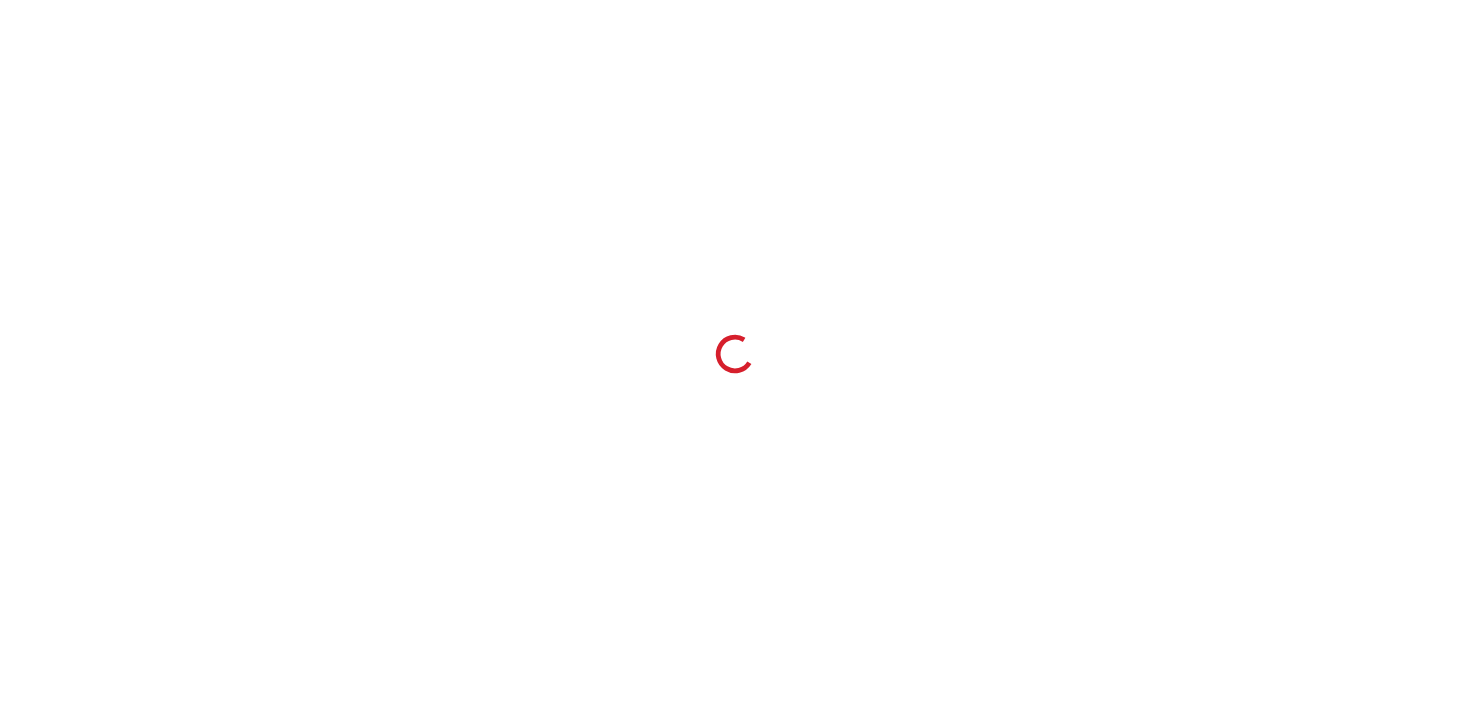 scroll, scrollTop: 0, scrollLeft: 0, axis: both 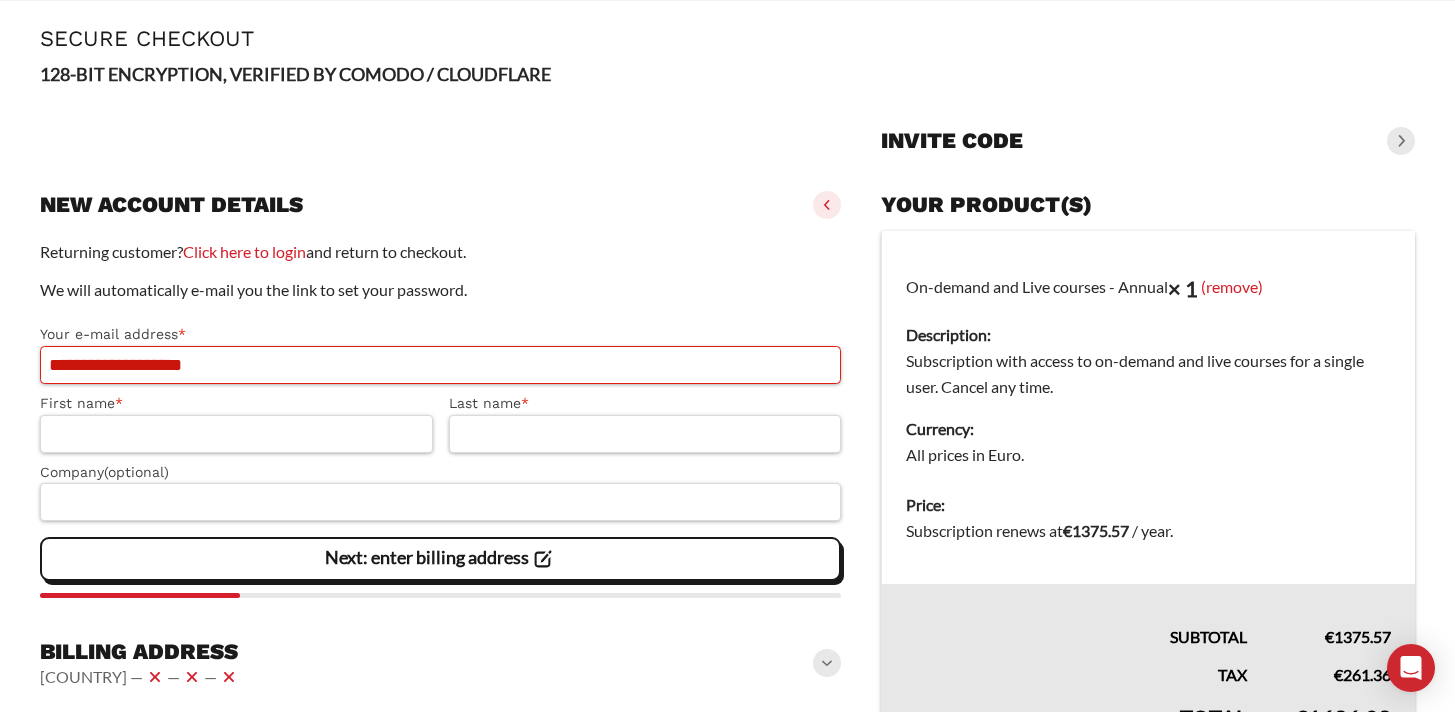 type on "**********" 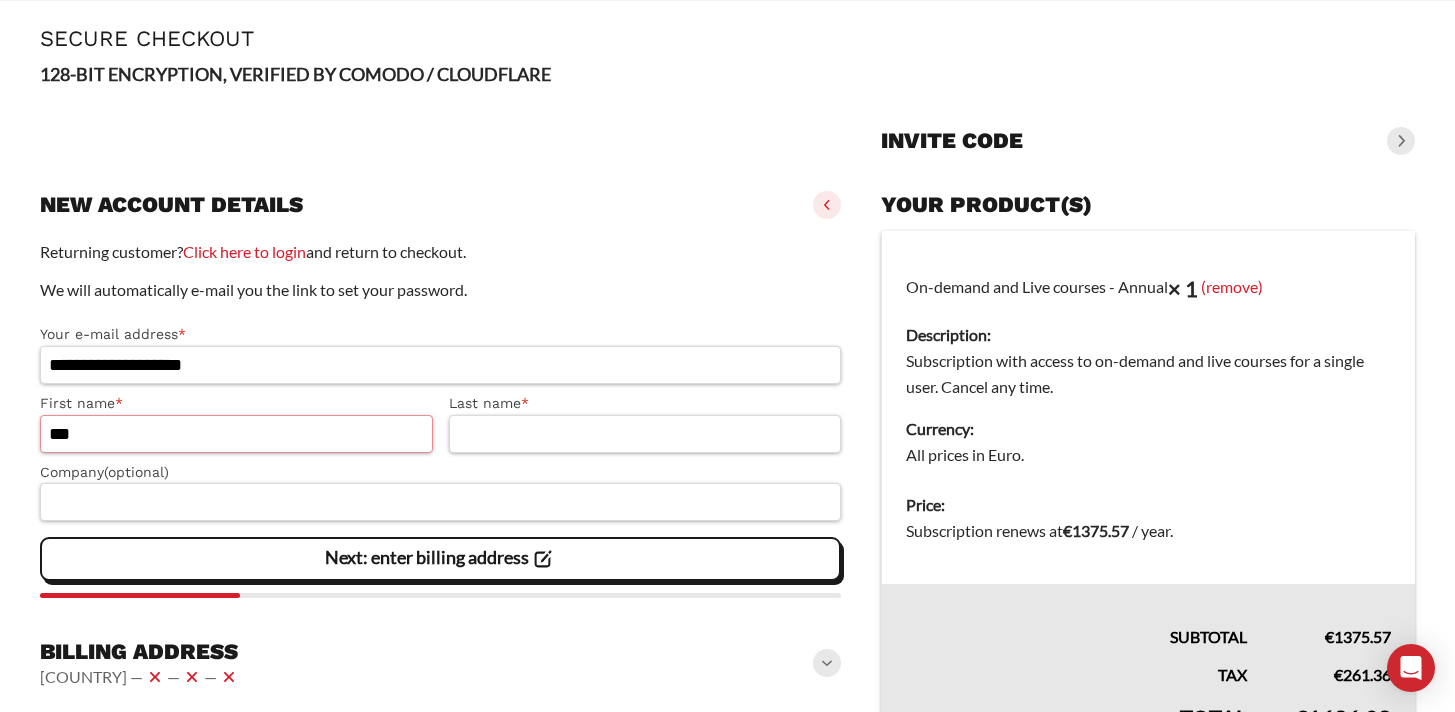 type on "***" 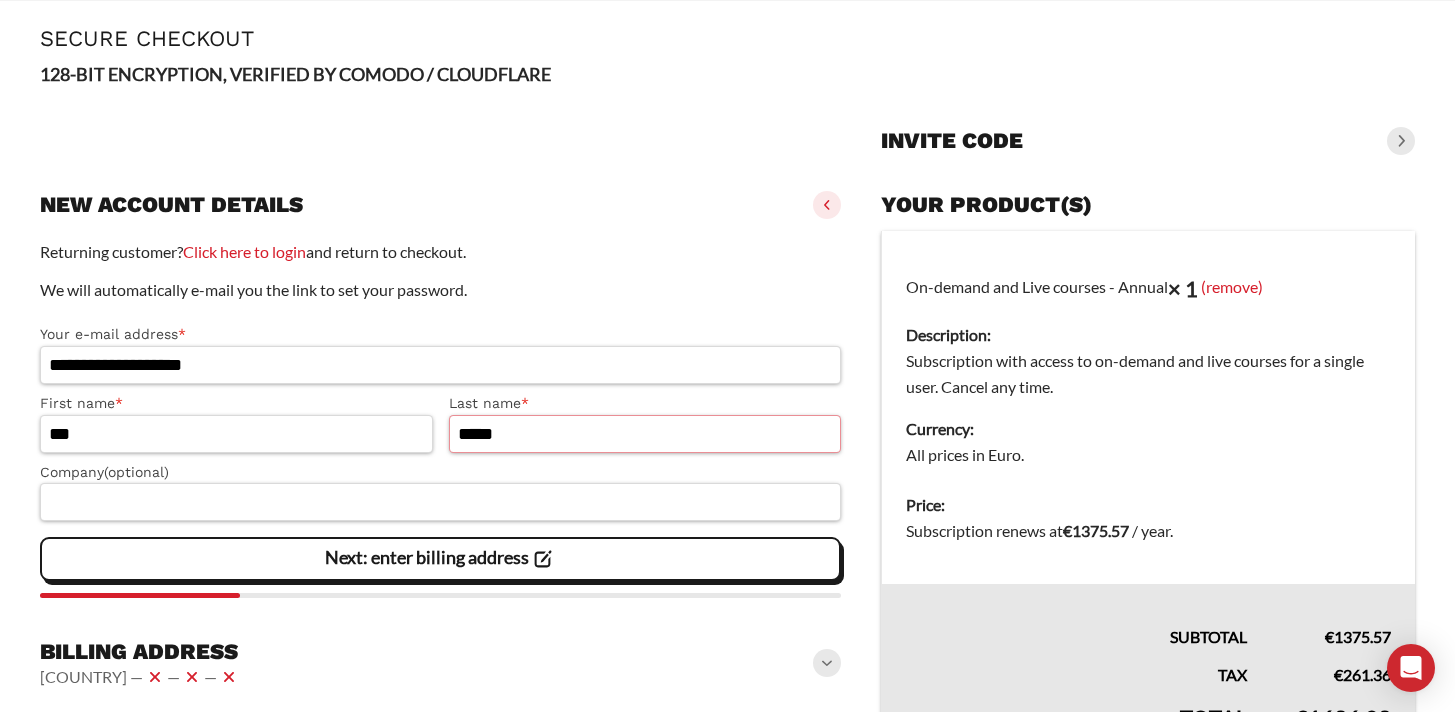 type on "*****" 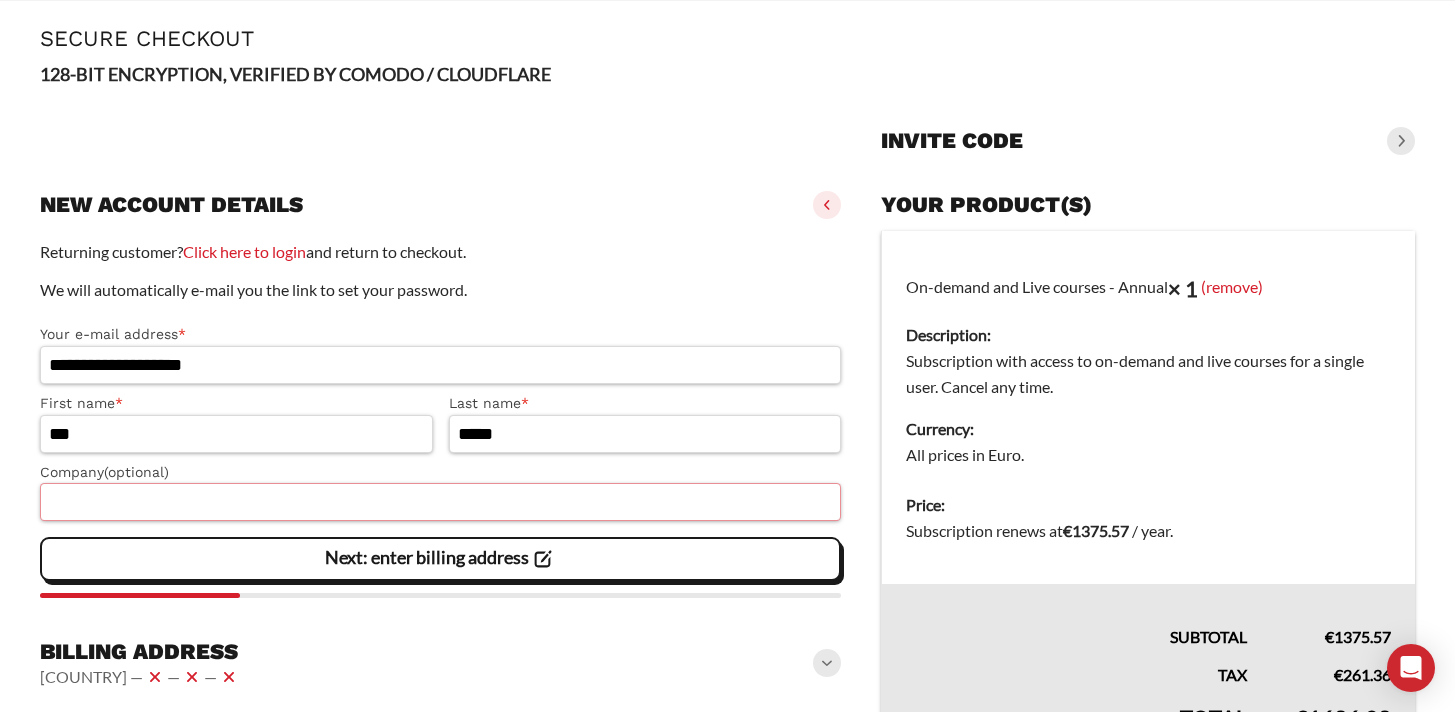 click on "Company  (optional)" at bounding box center [440, 502] 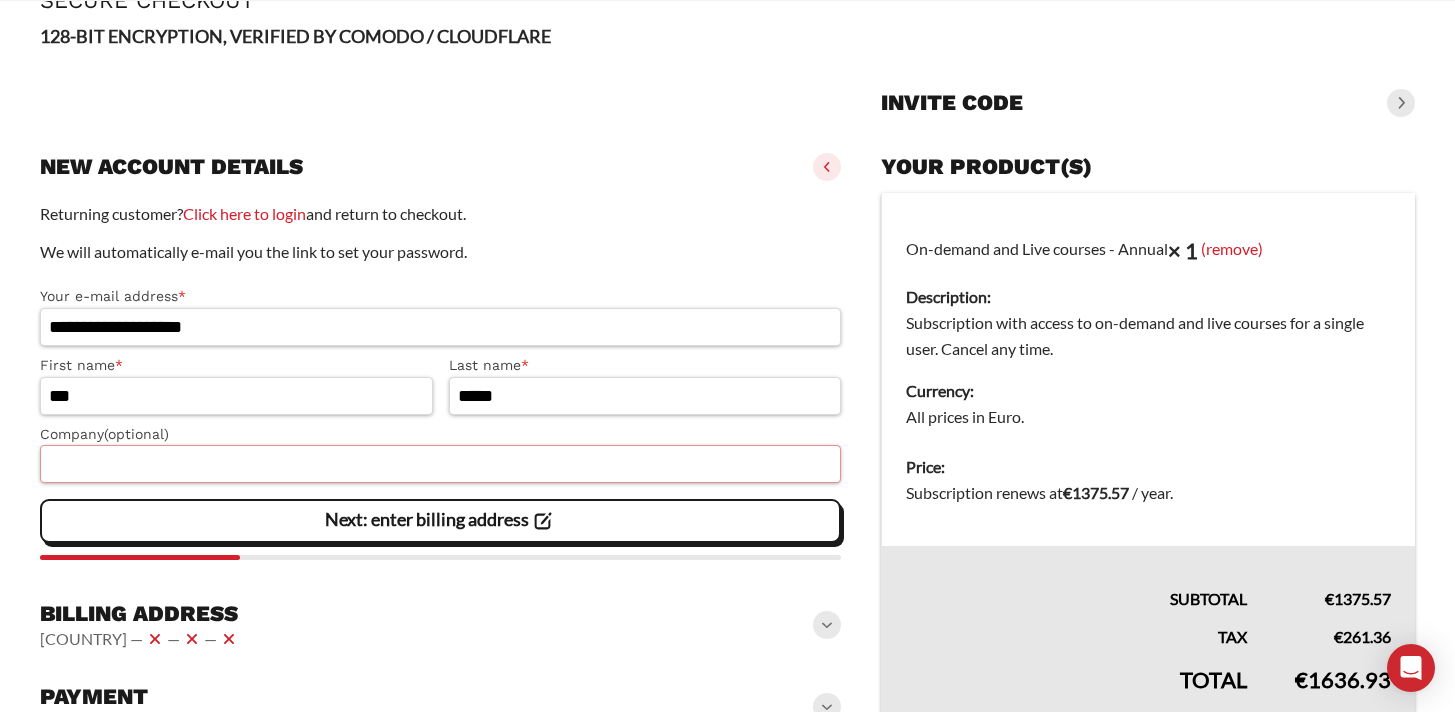 scroll, scrollTop: 142, scrollLeft: 0, axis: vertical 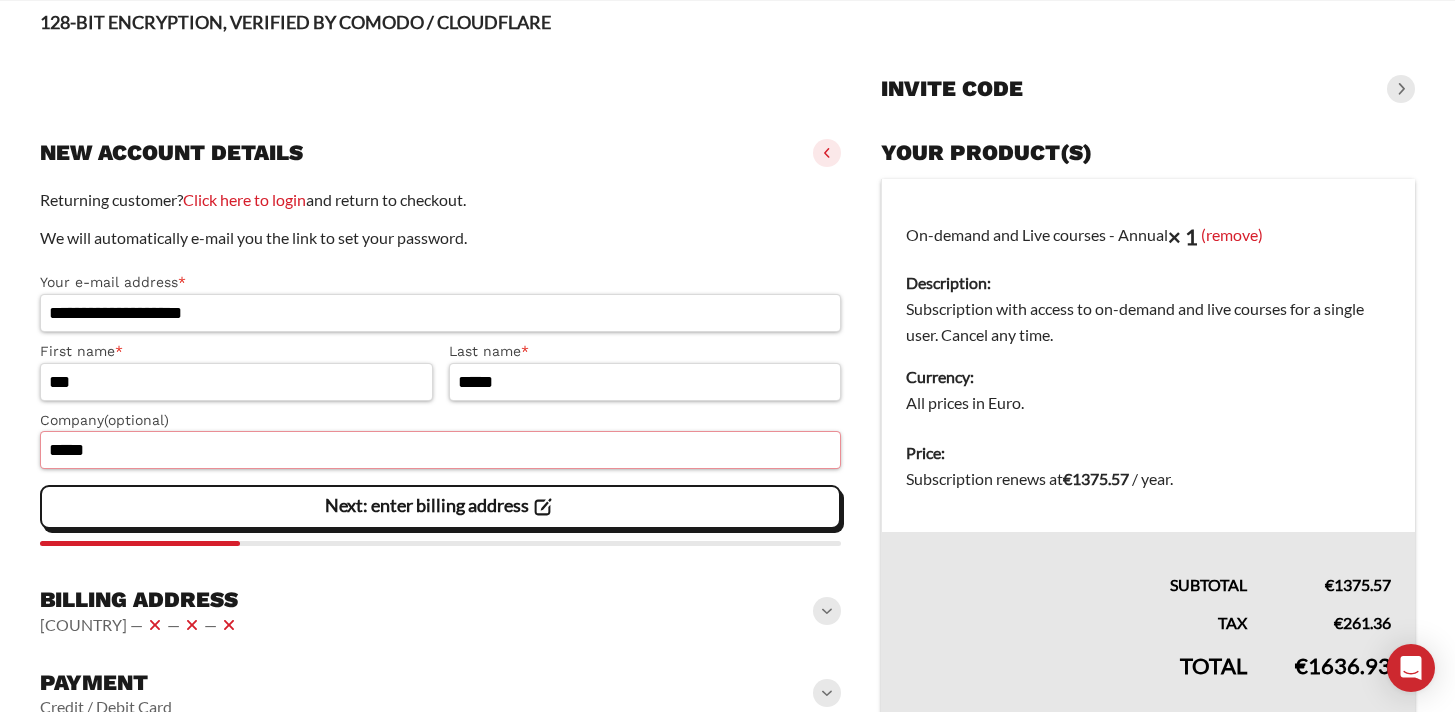 type on "*****" 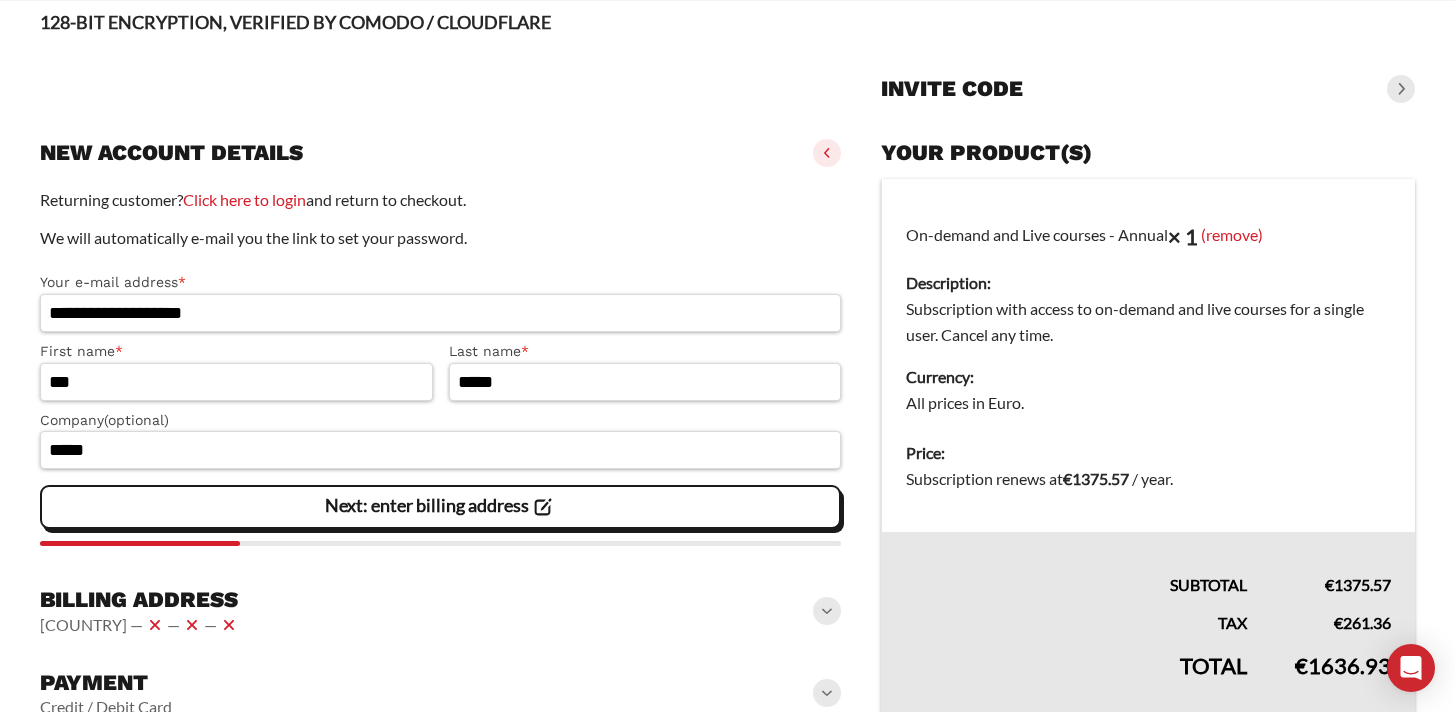 click on "New account details" at bounding box center [440, 612] 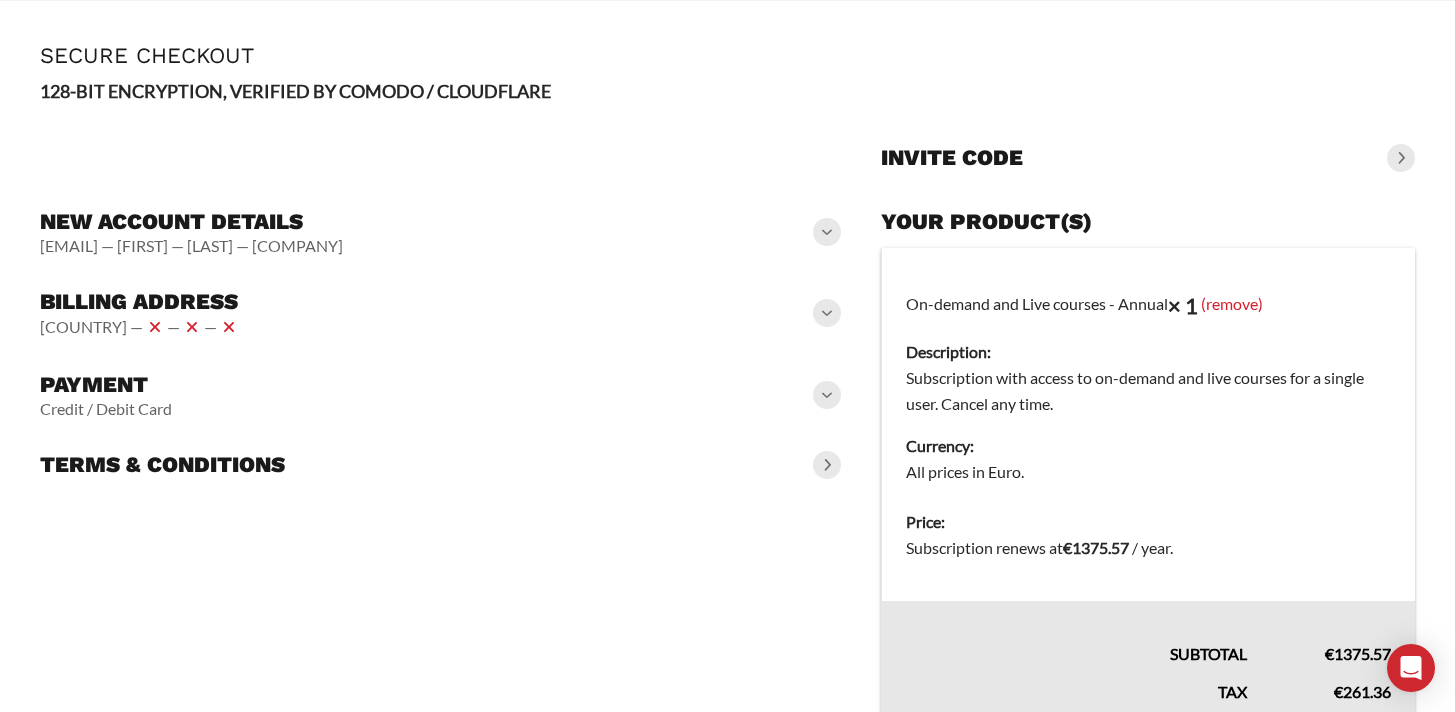 scroll, scrollTop: 0, scrollLeft: 0, axis: both 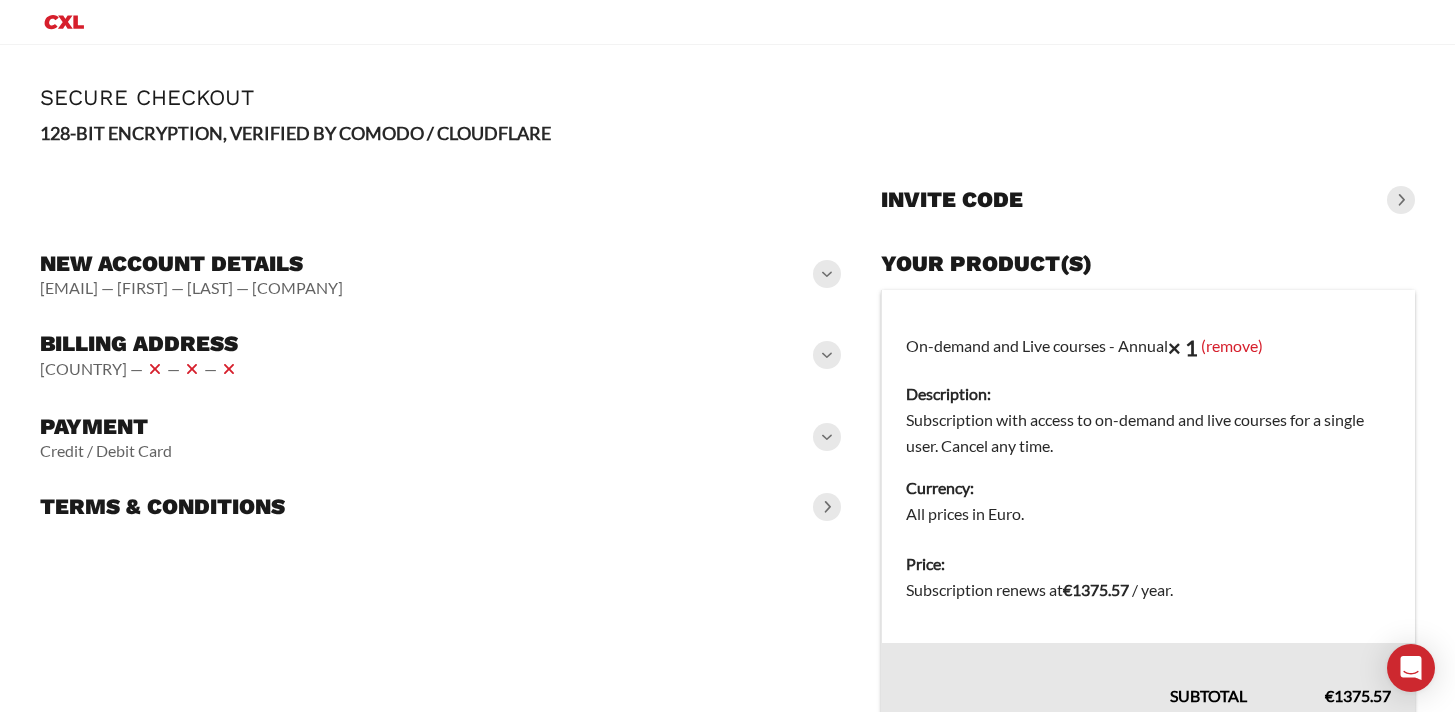 click 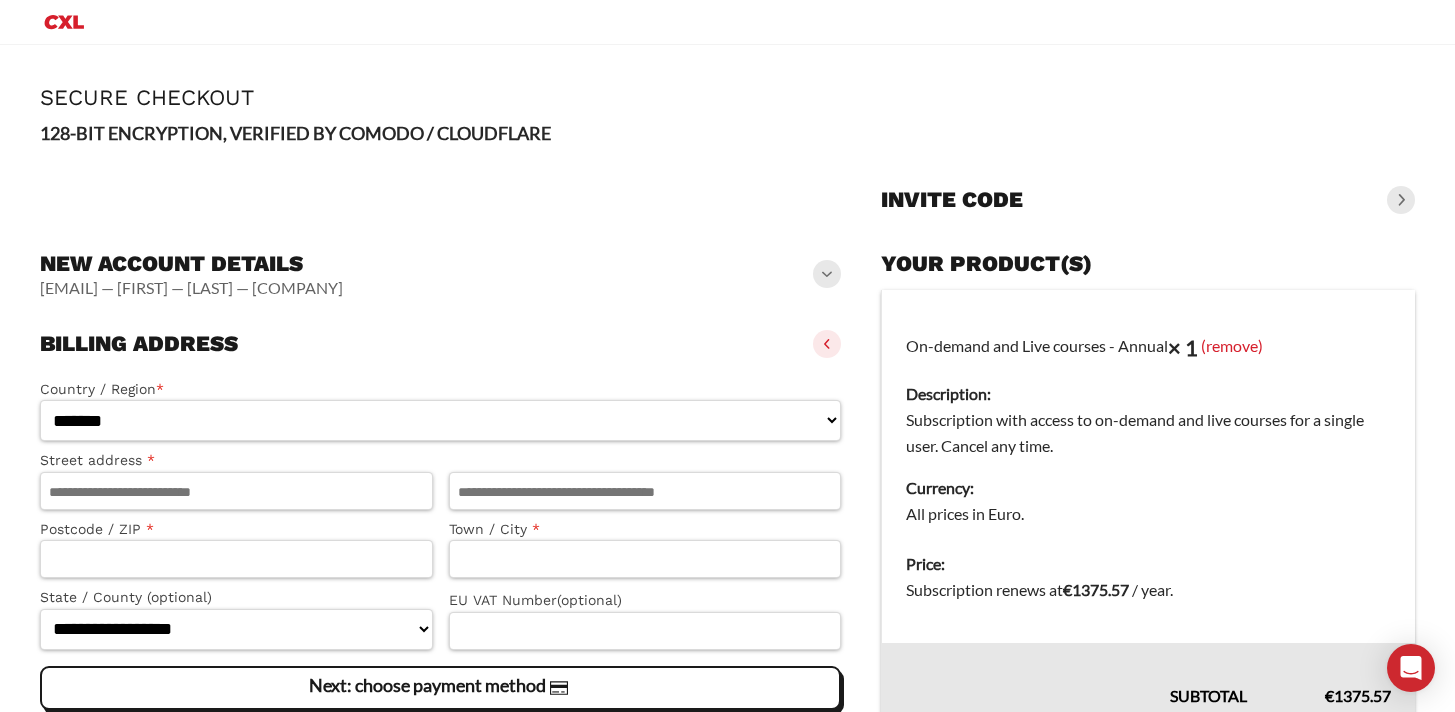 click 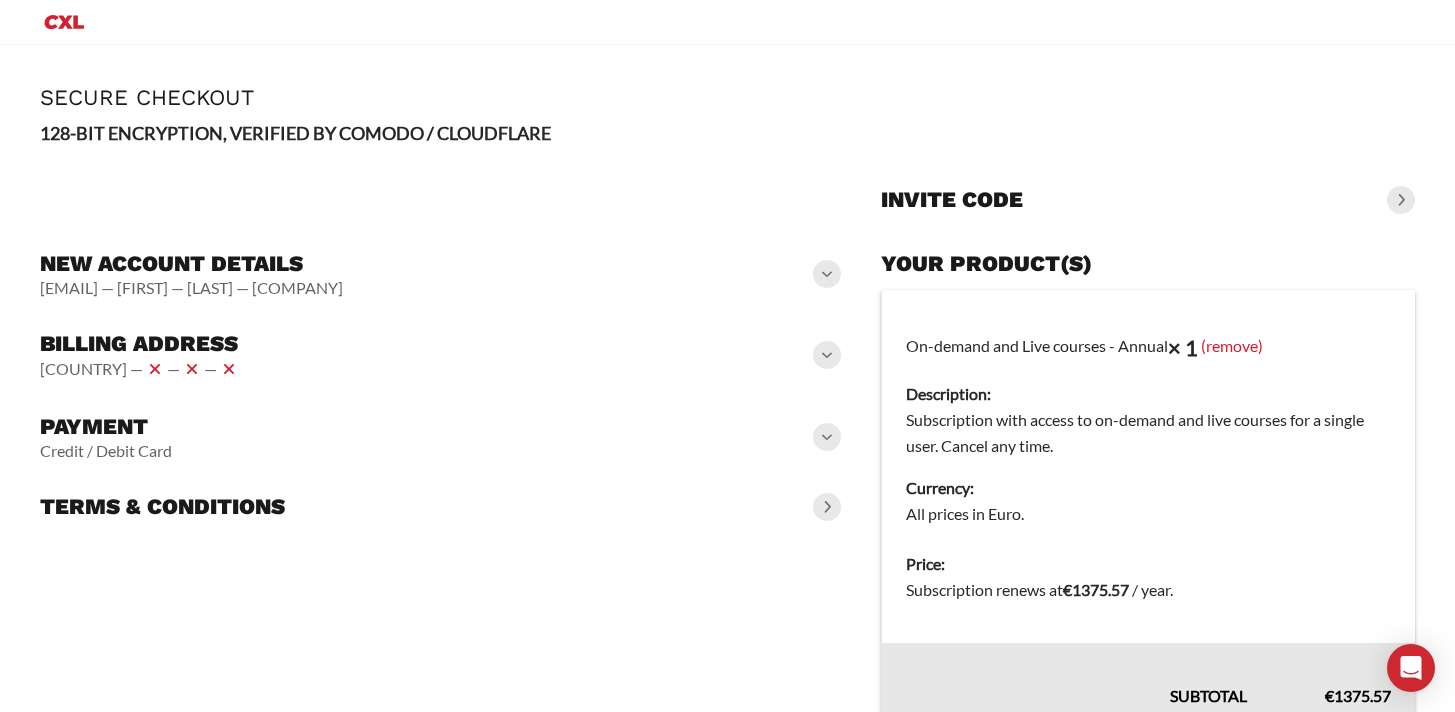 click at bounding box center [827, 355] 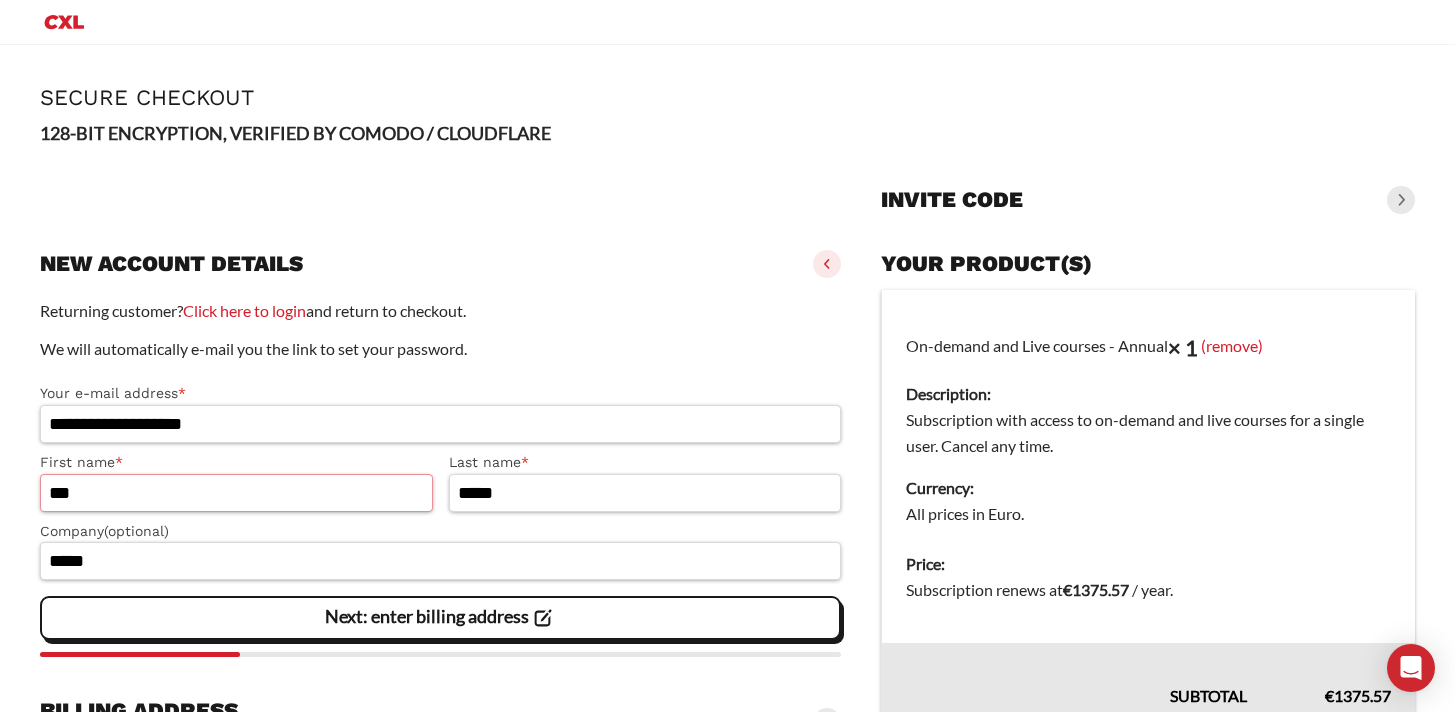 click on "***" at bounding box center [236, 493] 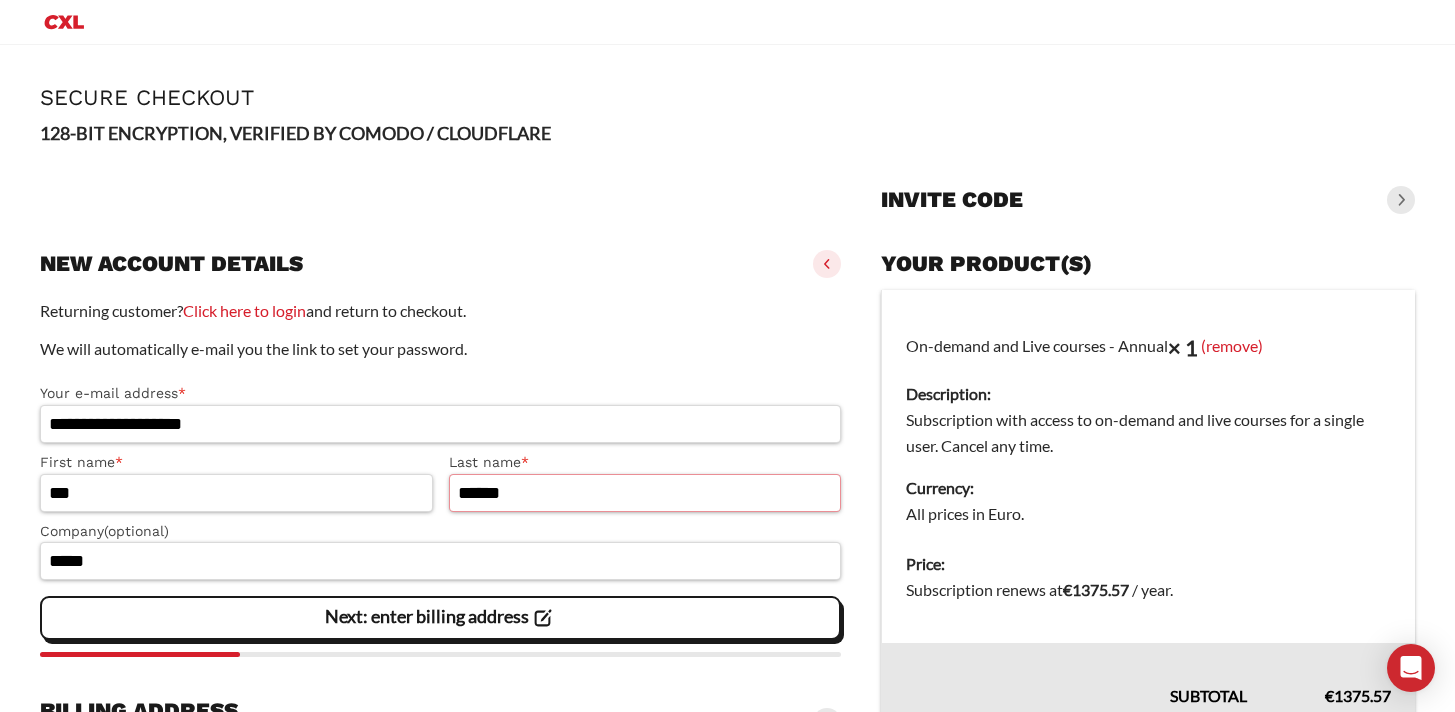 type on "******" 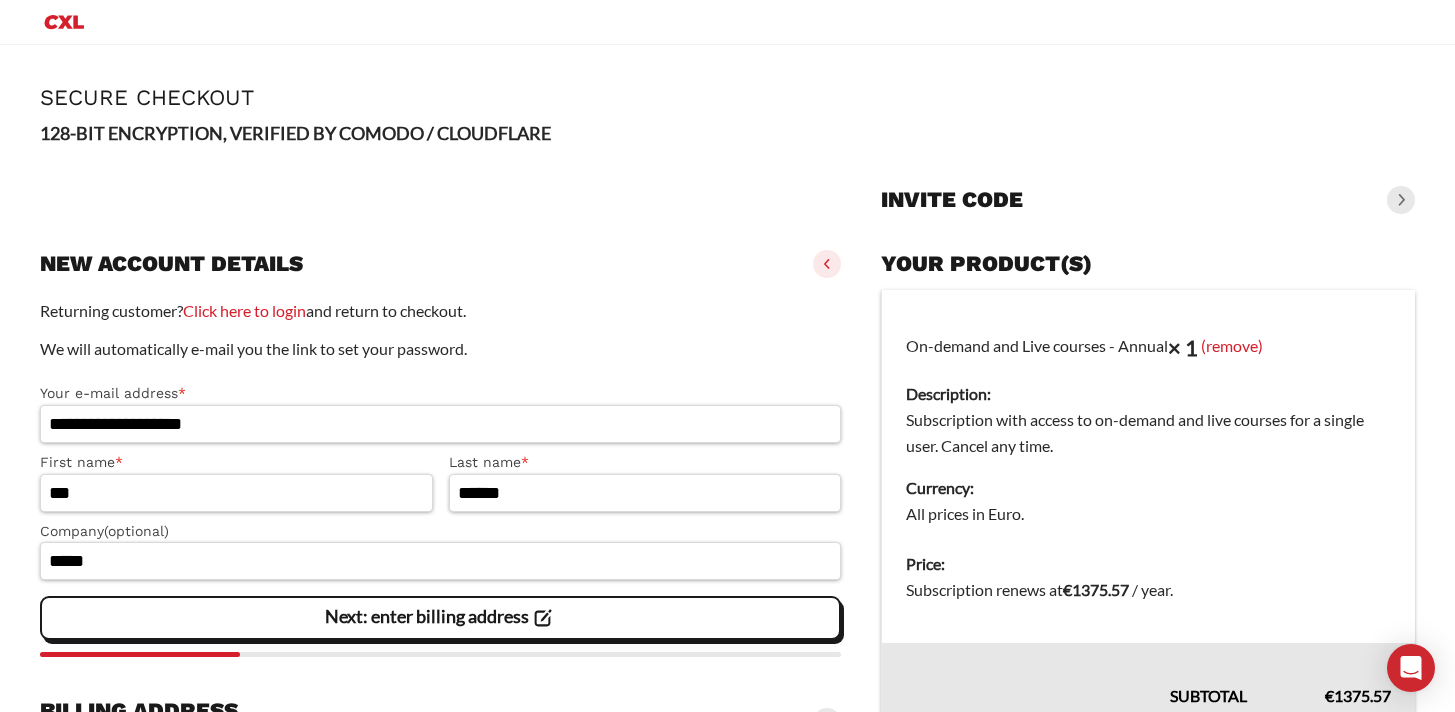 click on "Returning customer?  Click here to login  and return to checkout." 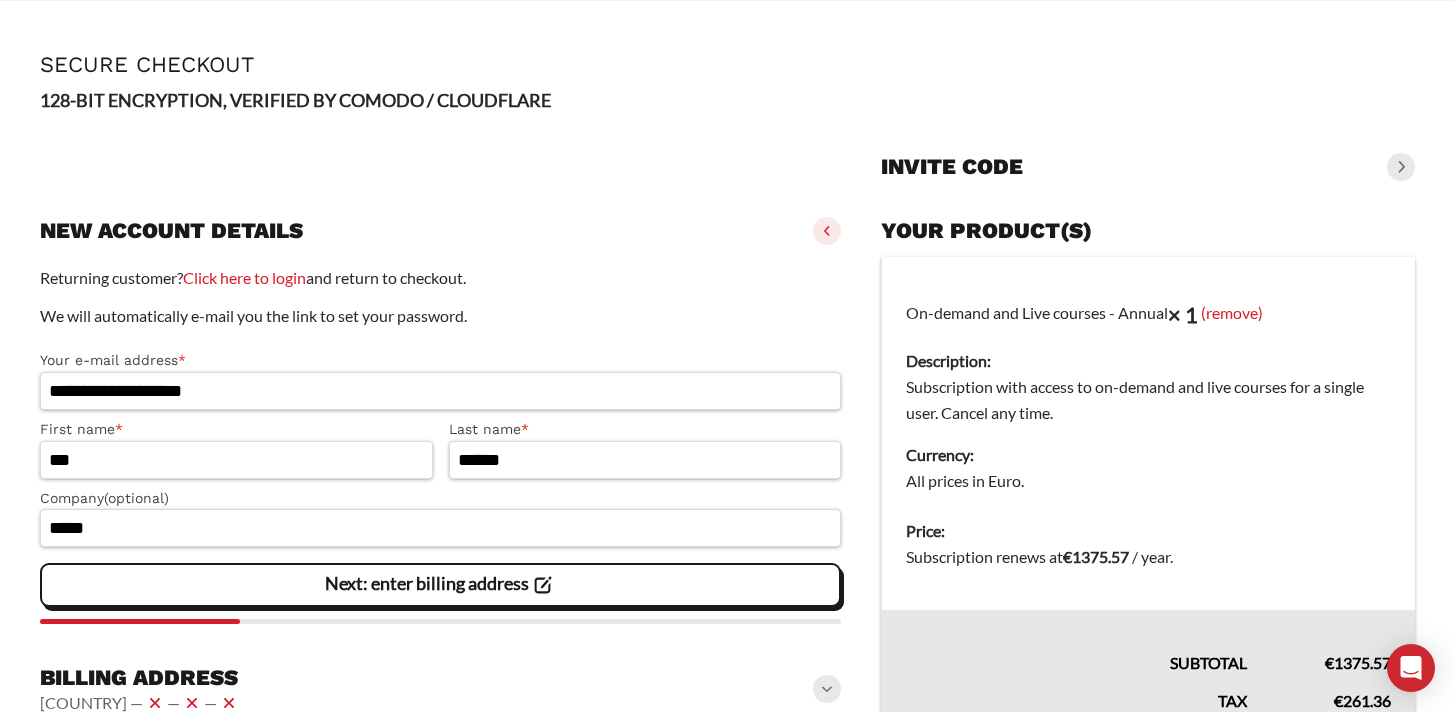 scroll, scrollTop: 173, scrollLeft: 0, axis: vertical 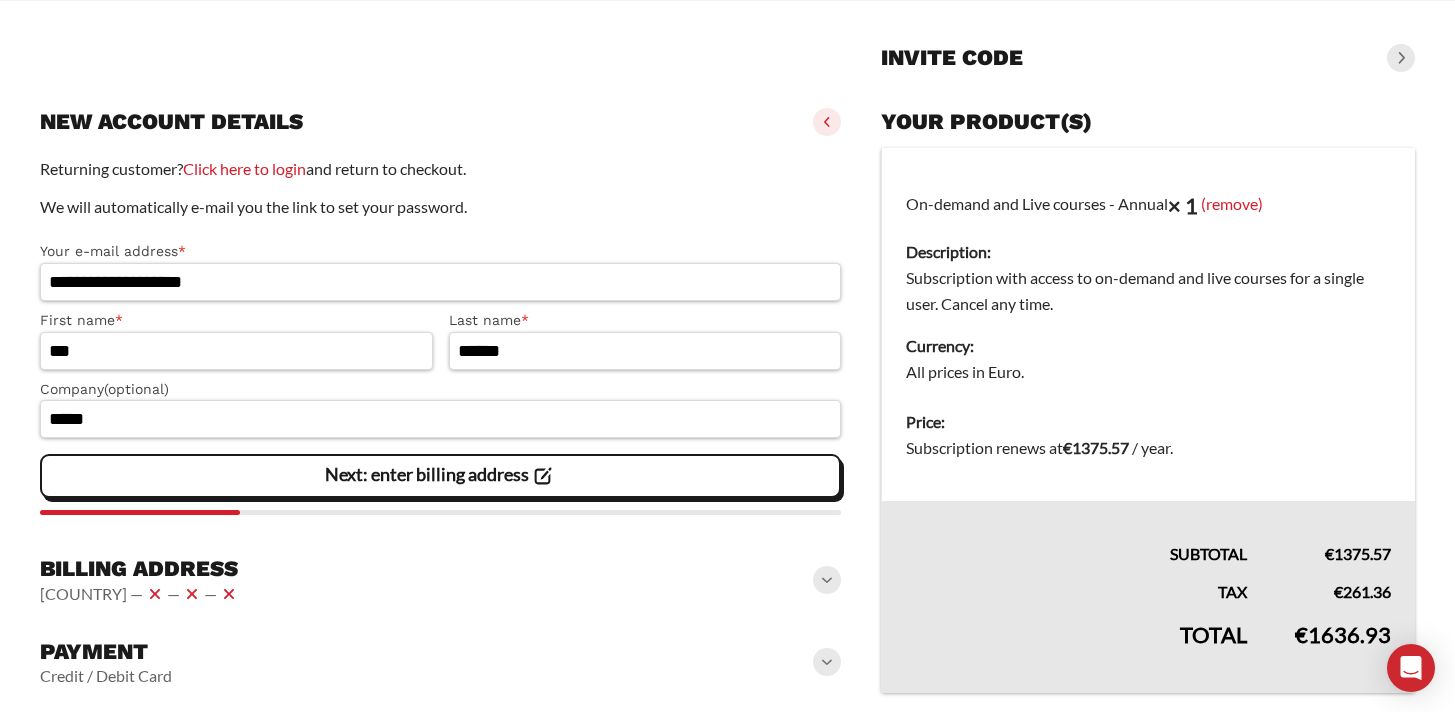 click at bounding box center [827, 580] 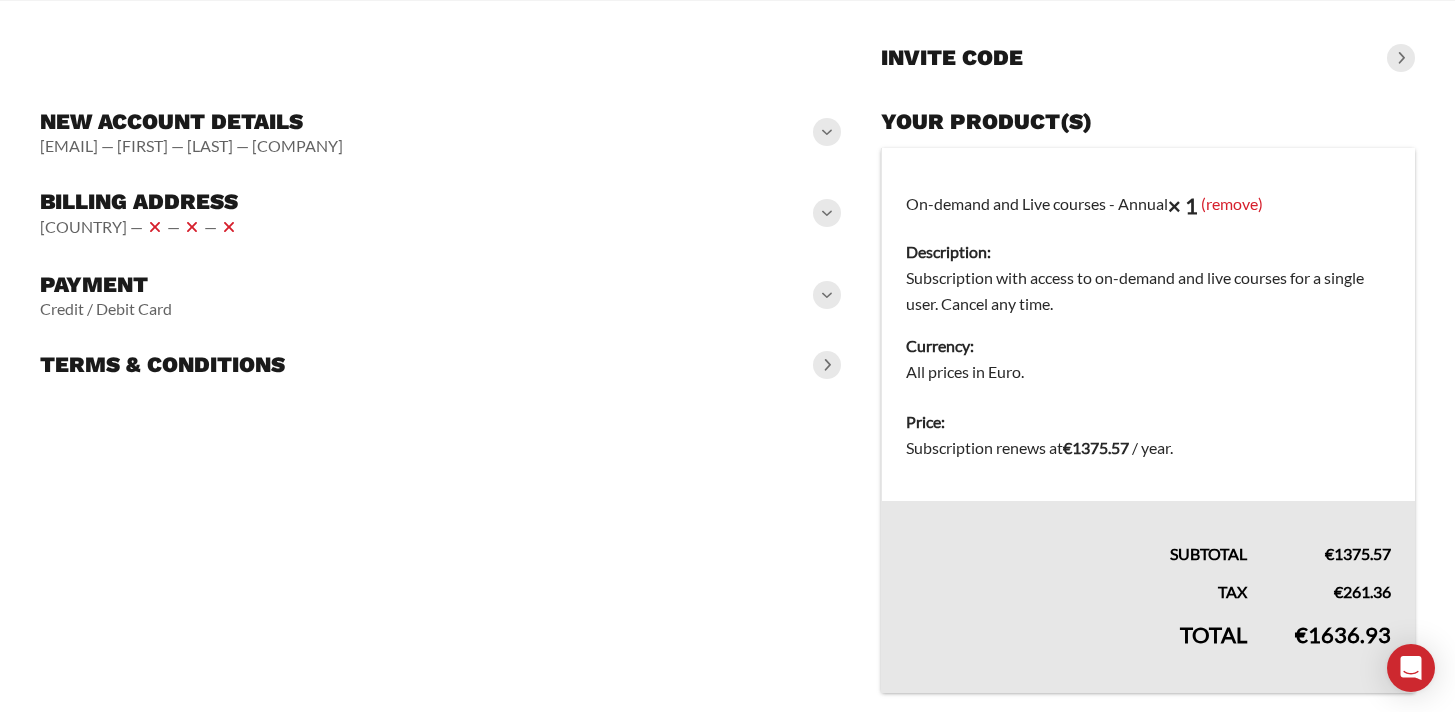 click 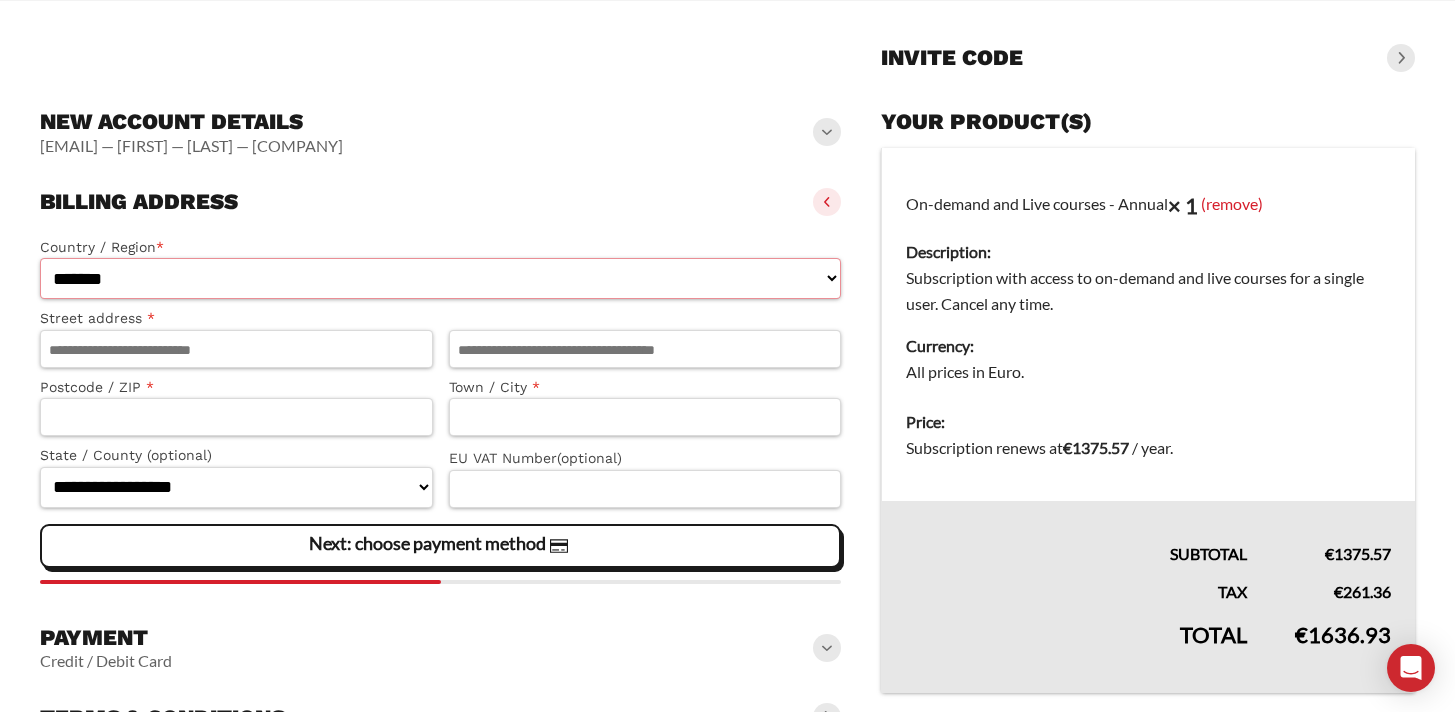 click on "**********" at bounding box center [440, 278] 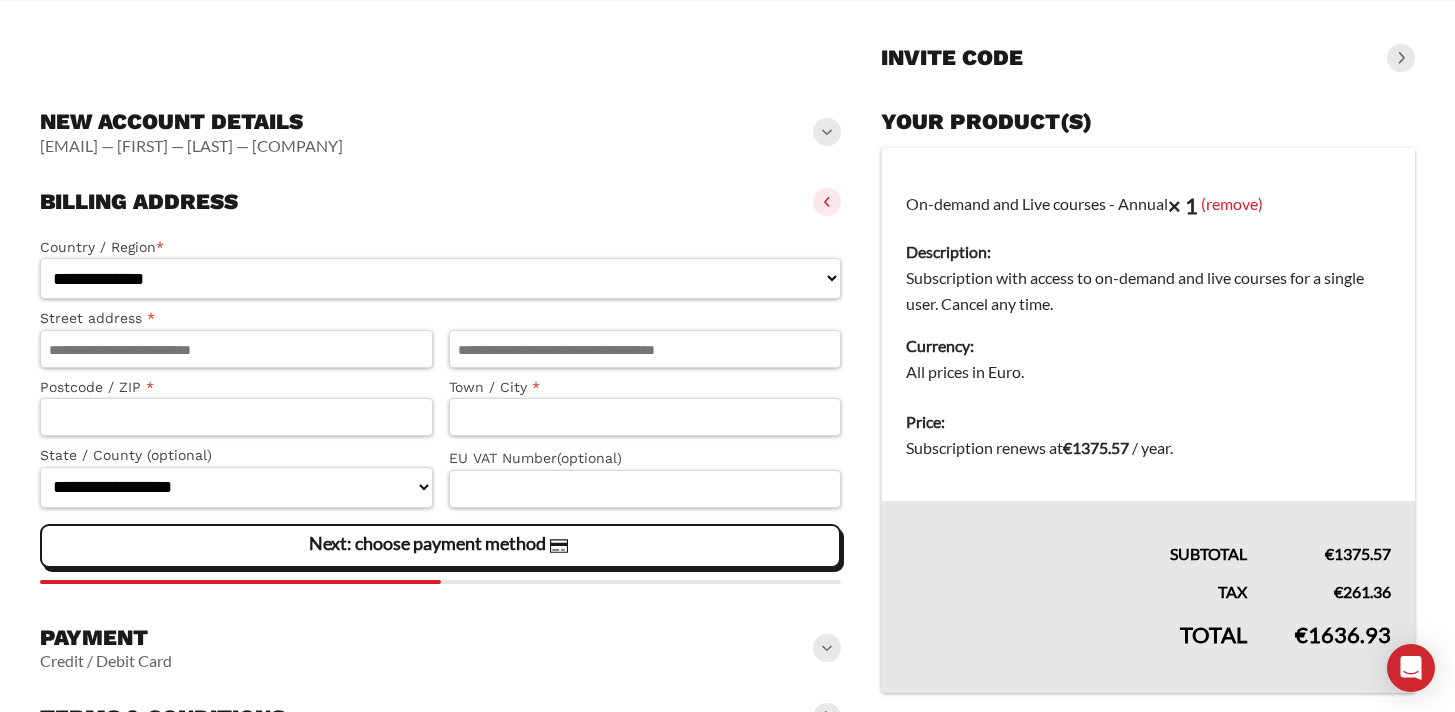 select on "**" 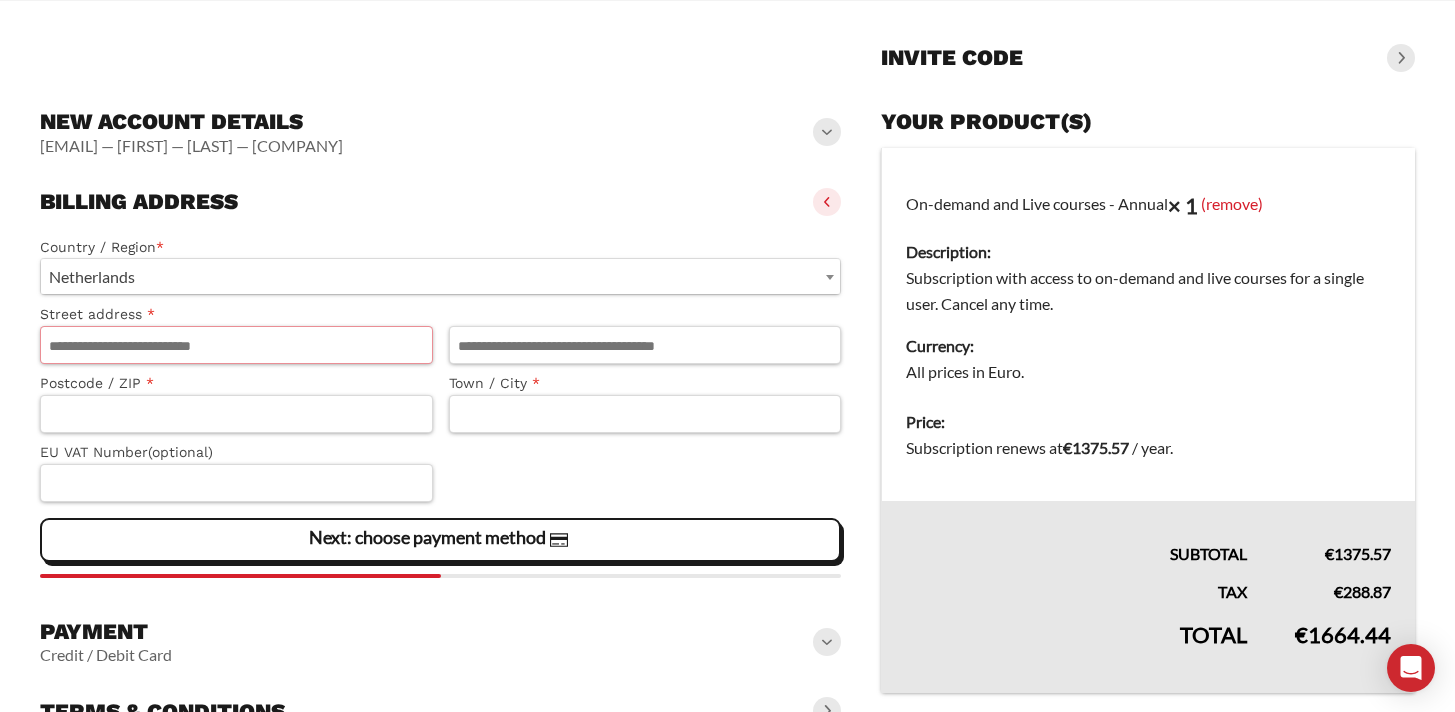 click on "Street address   *" at bounding box center (236, 345) 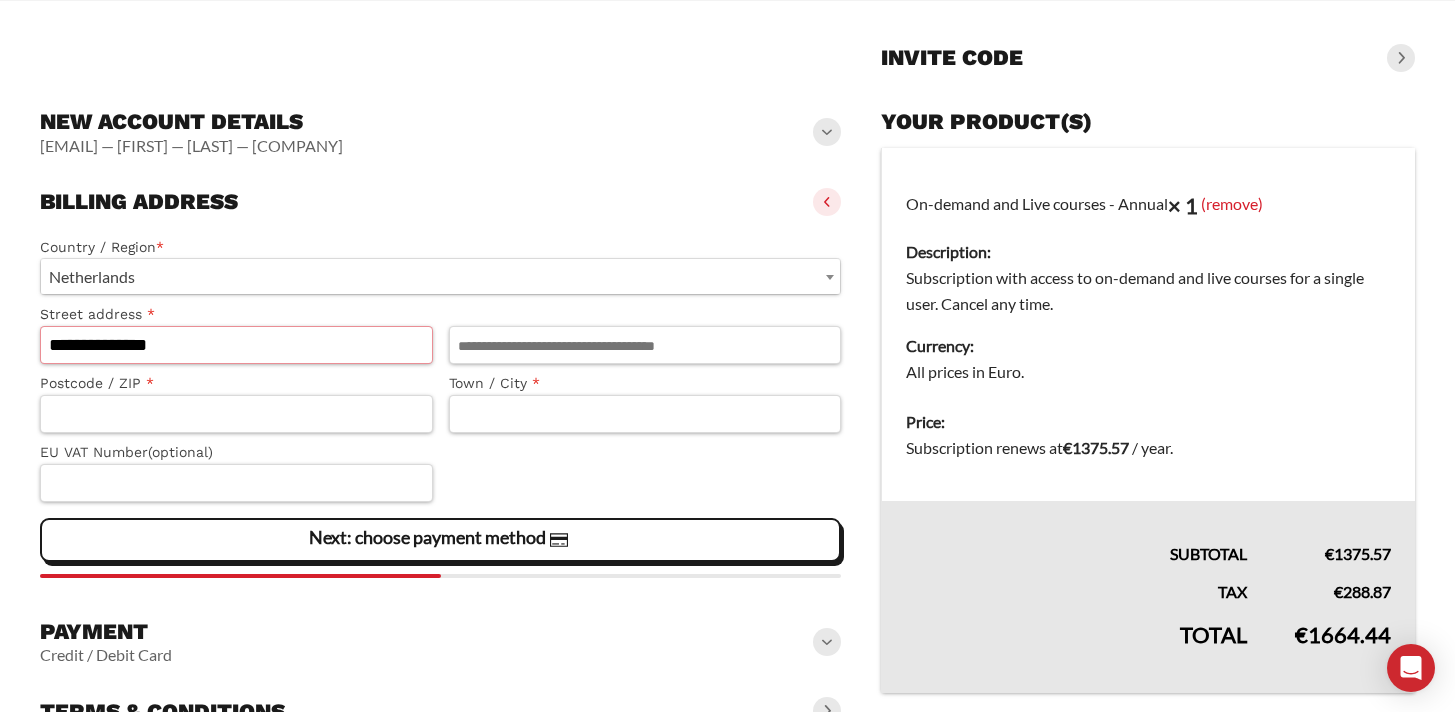 type on "**********" 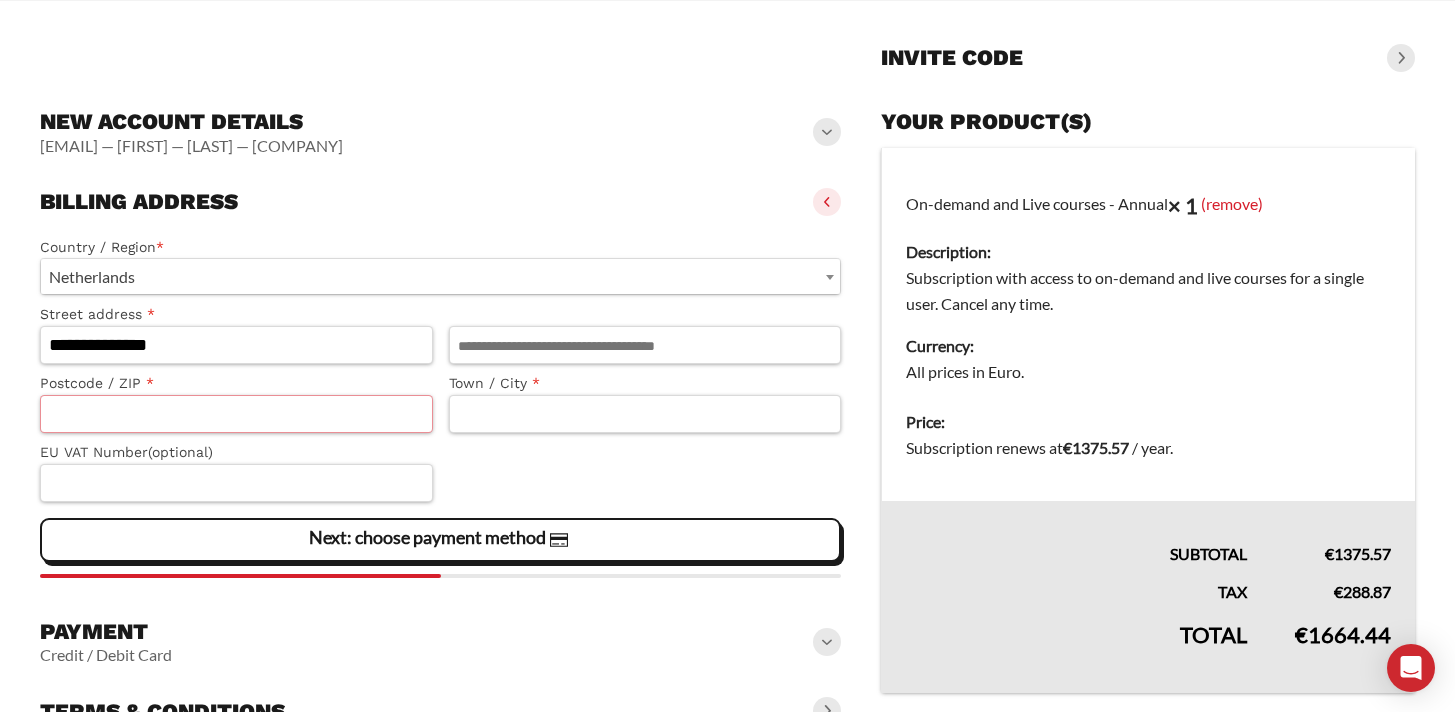 click on "Postcode / ZIP   *" at bounding box center [236, 414] 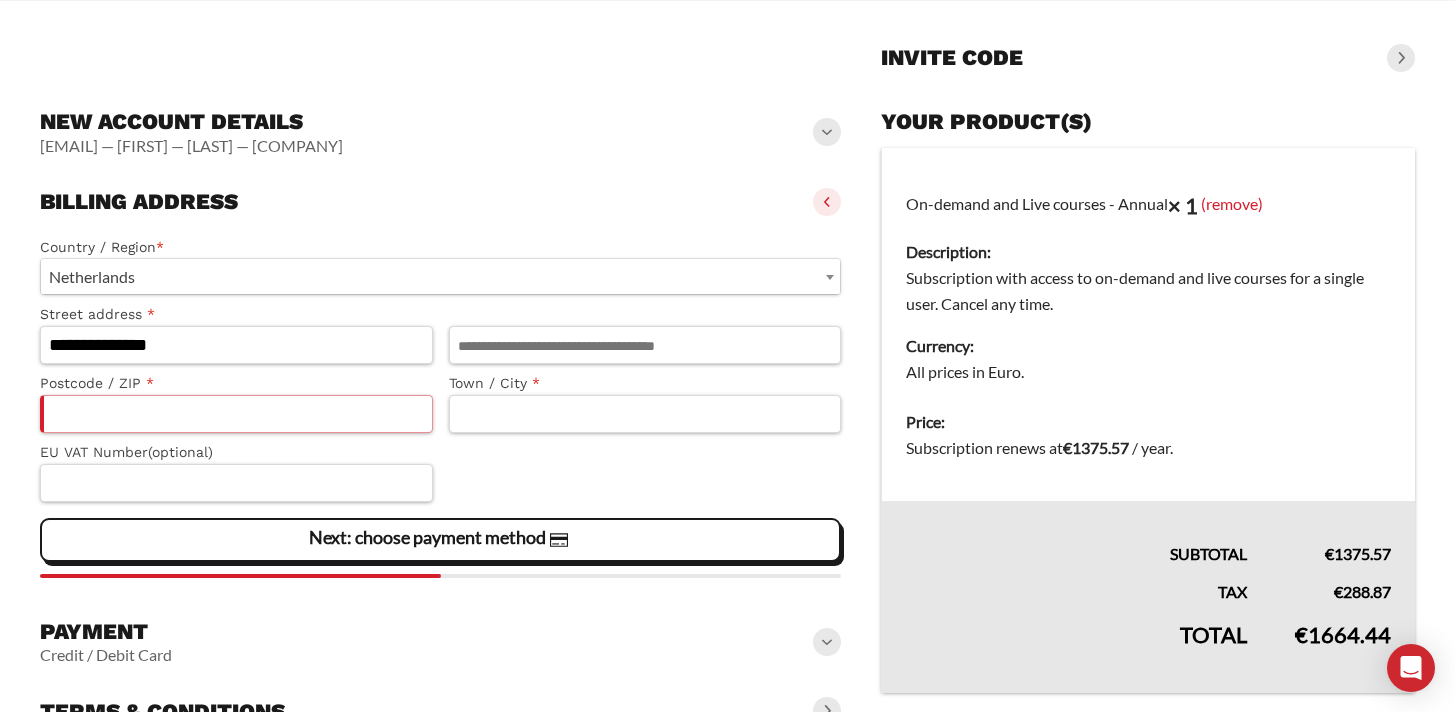 paste on "*******" 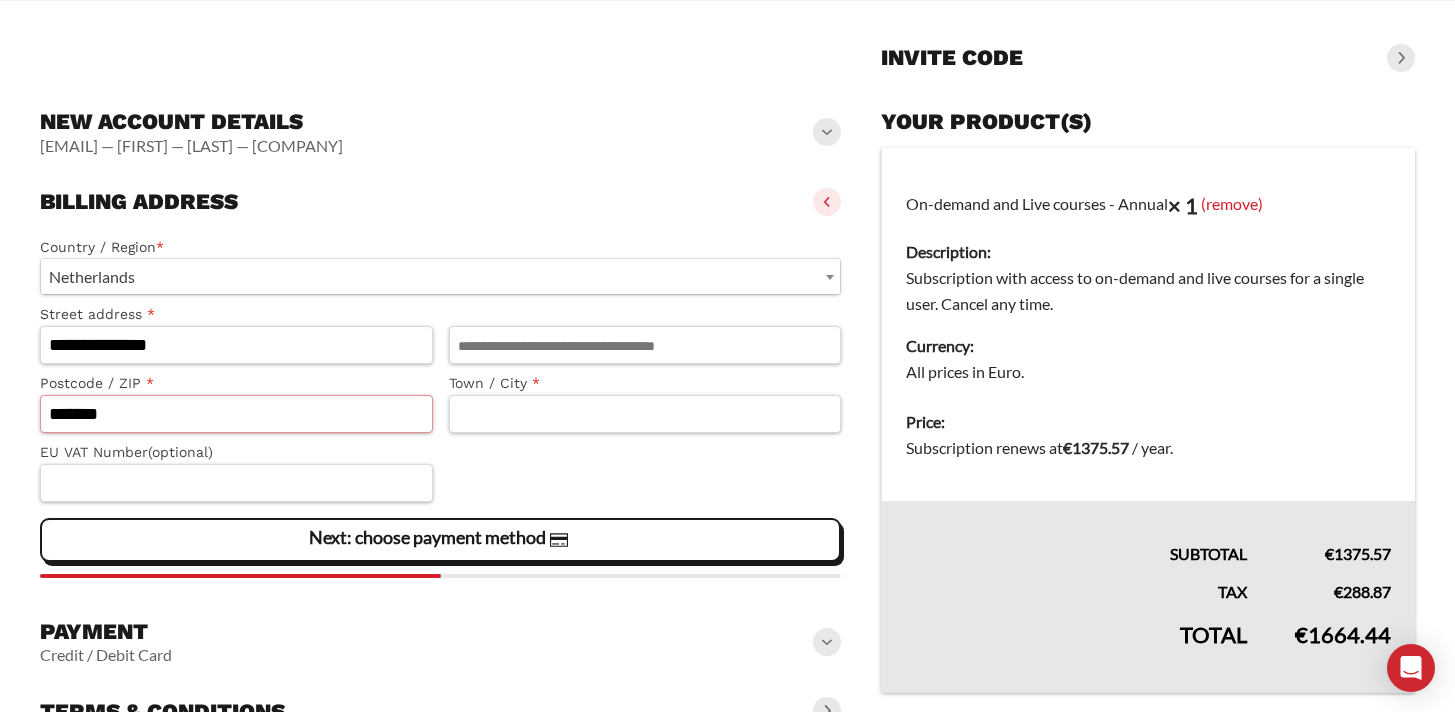 type on "*******" 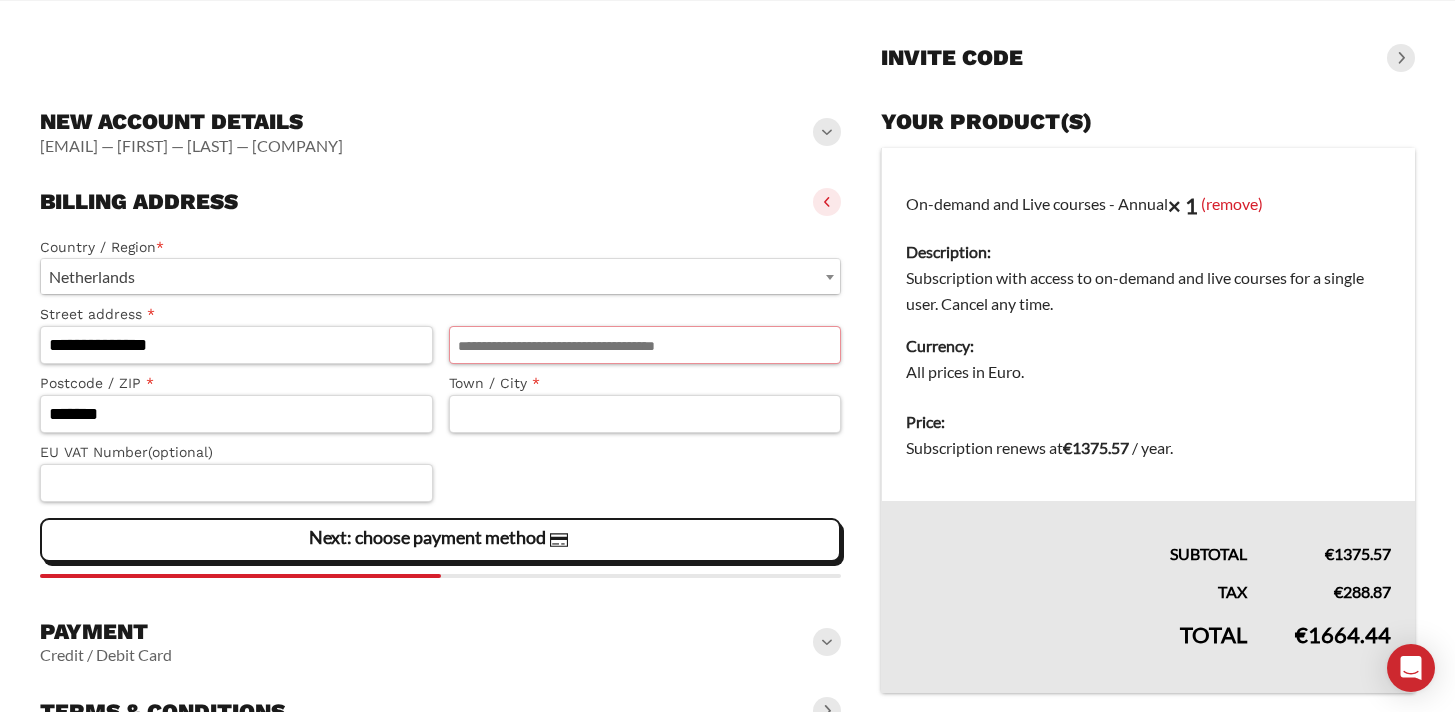 click on "Apartment, suite, unit, etc.   (optional)" at bounding box center (645, 345) 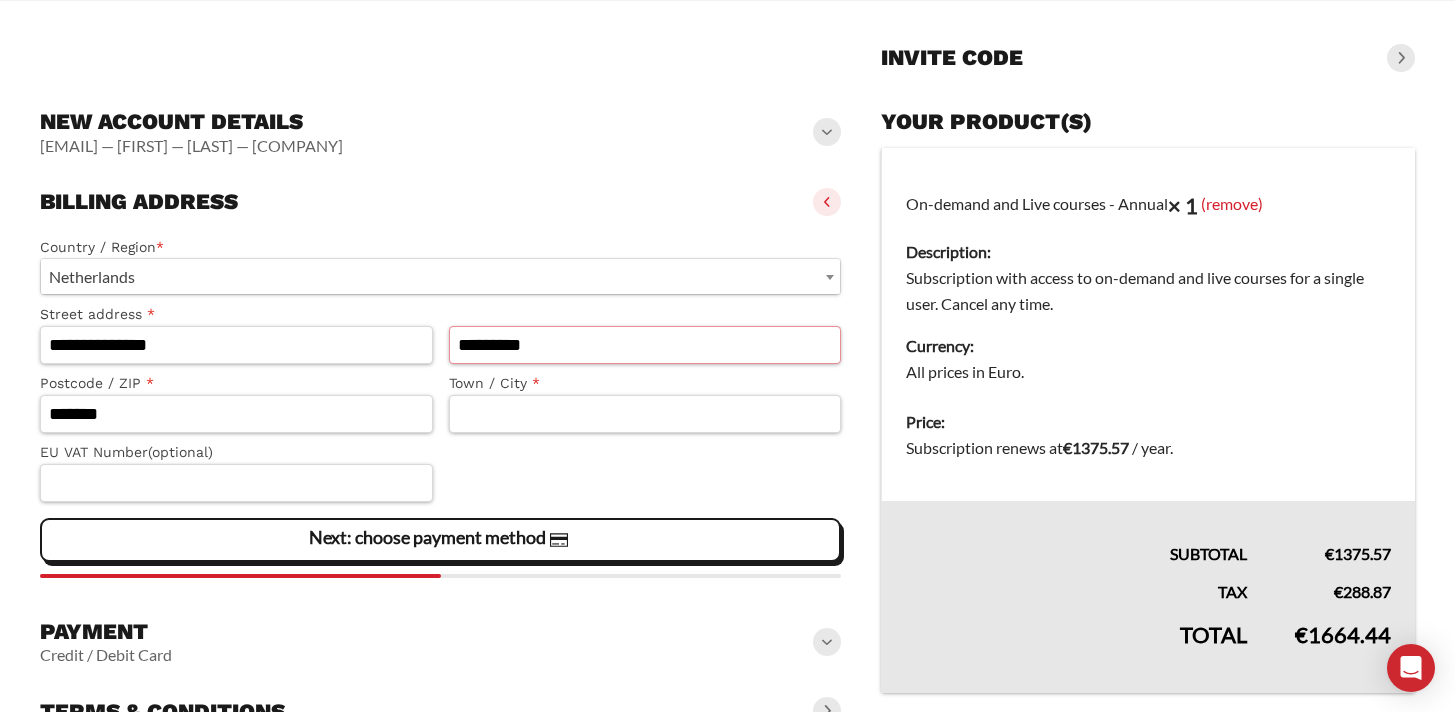 type on "*********" 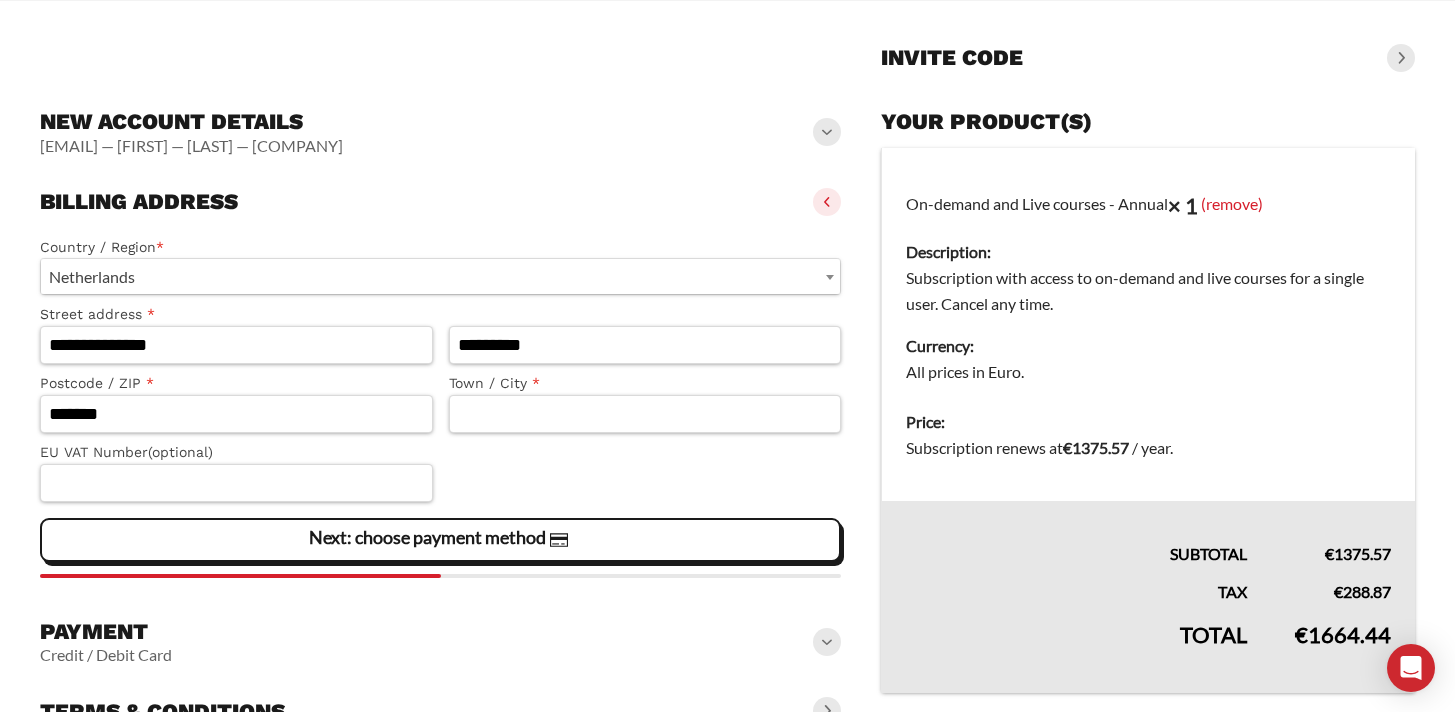 click on "New account details
[EMAIL] — [FIRST] — [LAST] — [COMPANY]" at bounding box center [440, 202] 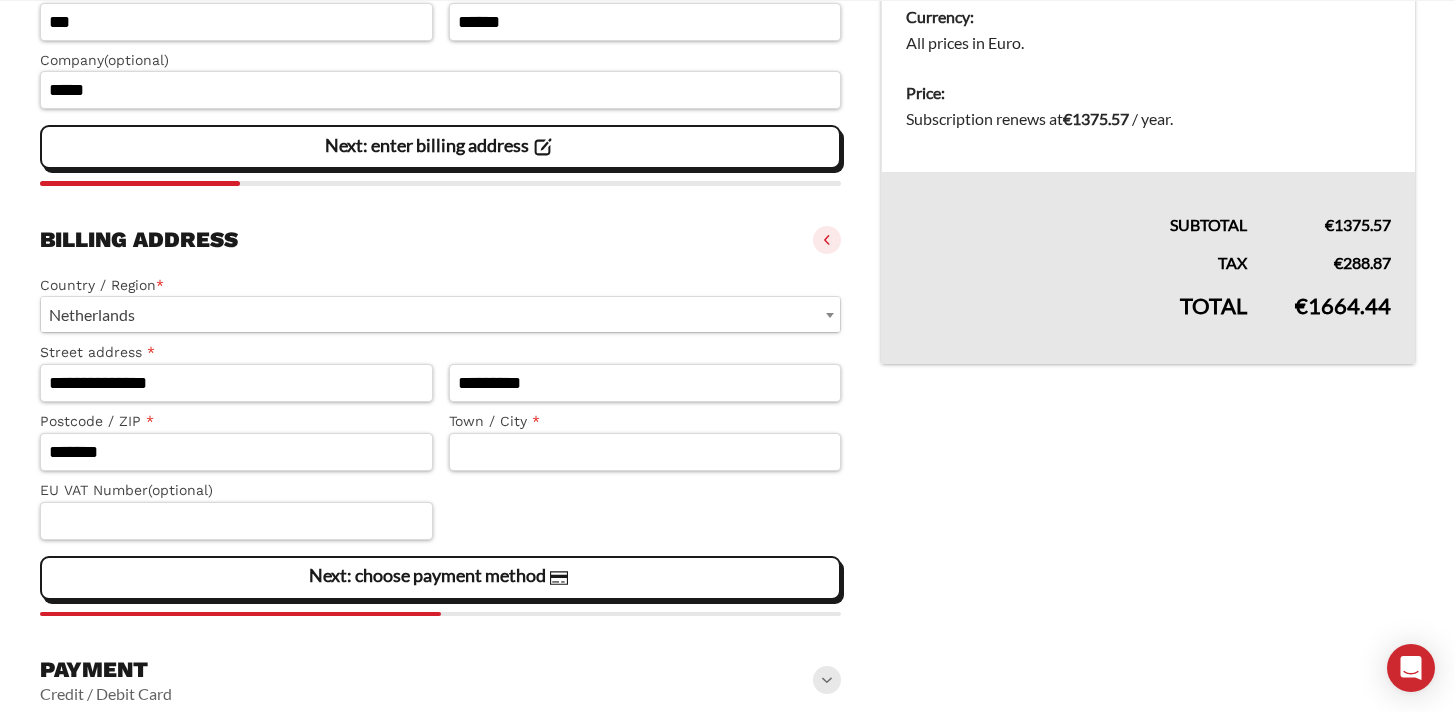 scroll, scrollTop: 534, scrollLeft: 0, axis: vertical 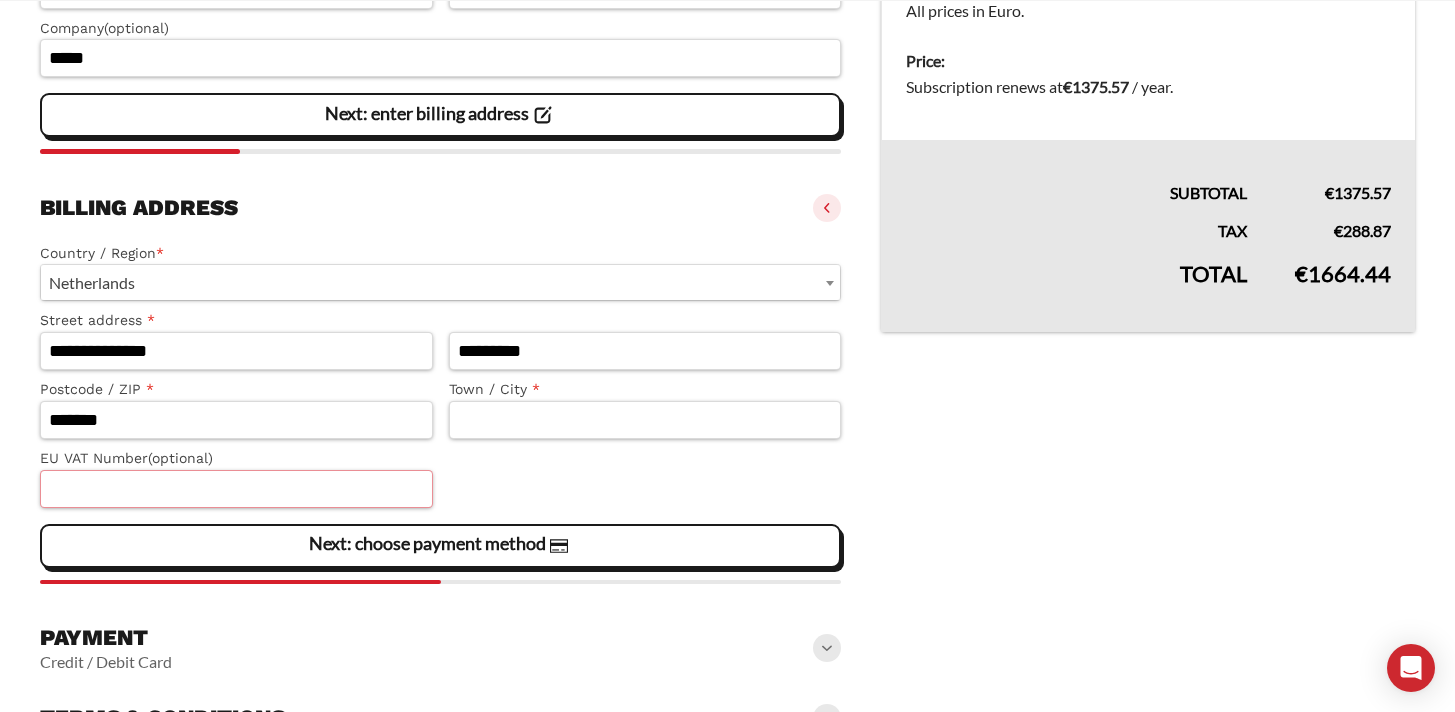 drag, startPoint x: 178, startPoint y: 499, endPoint x: 184, endPoint y: 470, distance: 29.614185 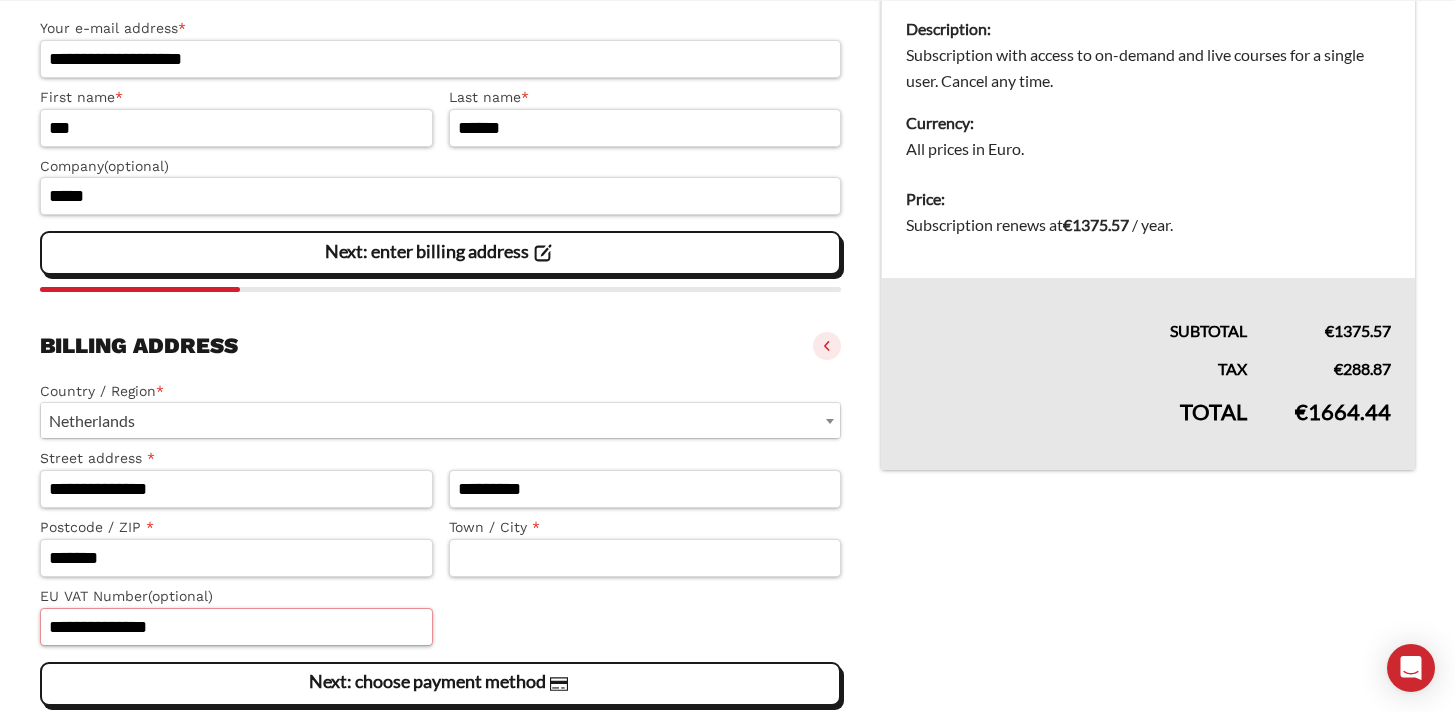 scroll, scrollTop: 392, scrollLeft: 0, axis: vertical 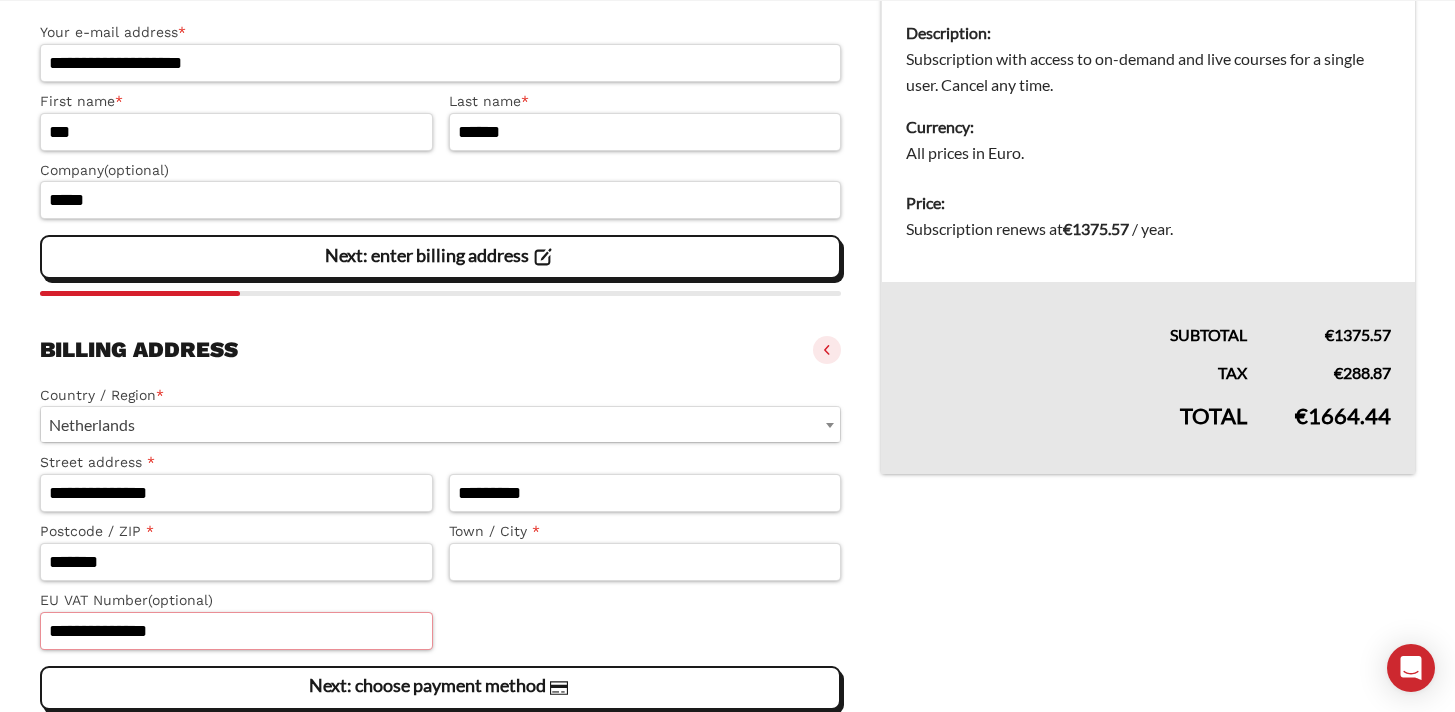 type on "**********" 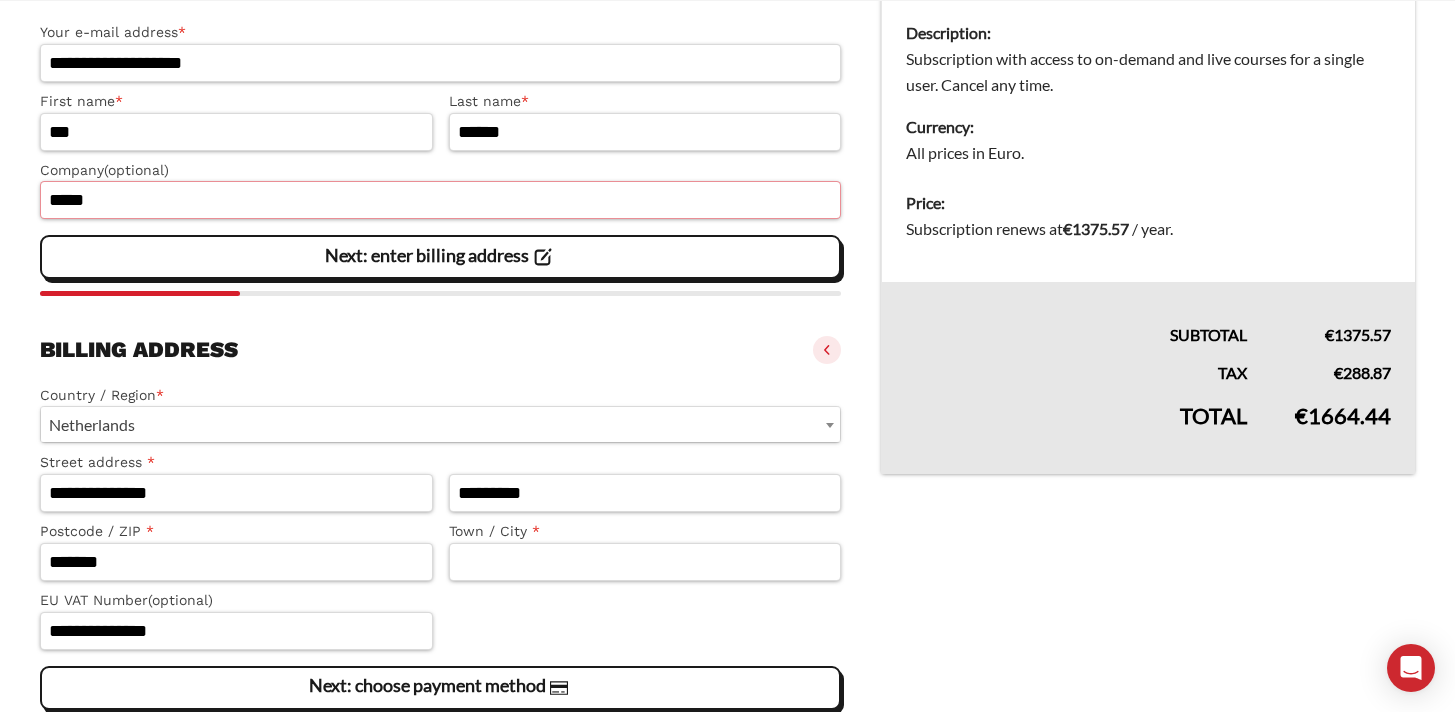 click on "*****" at bounding box center (440, 200) 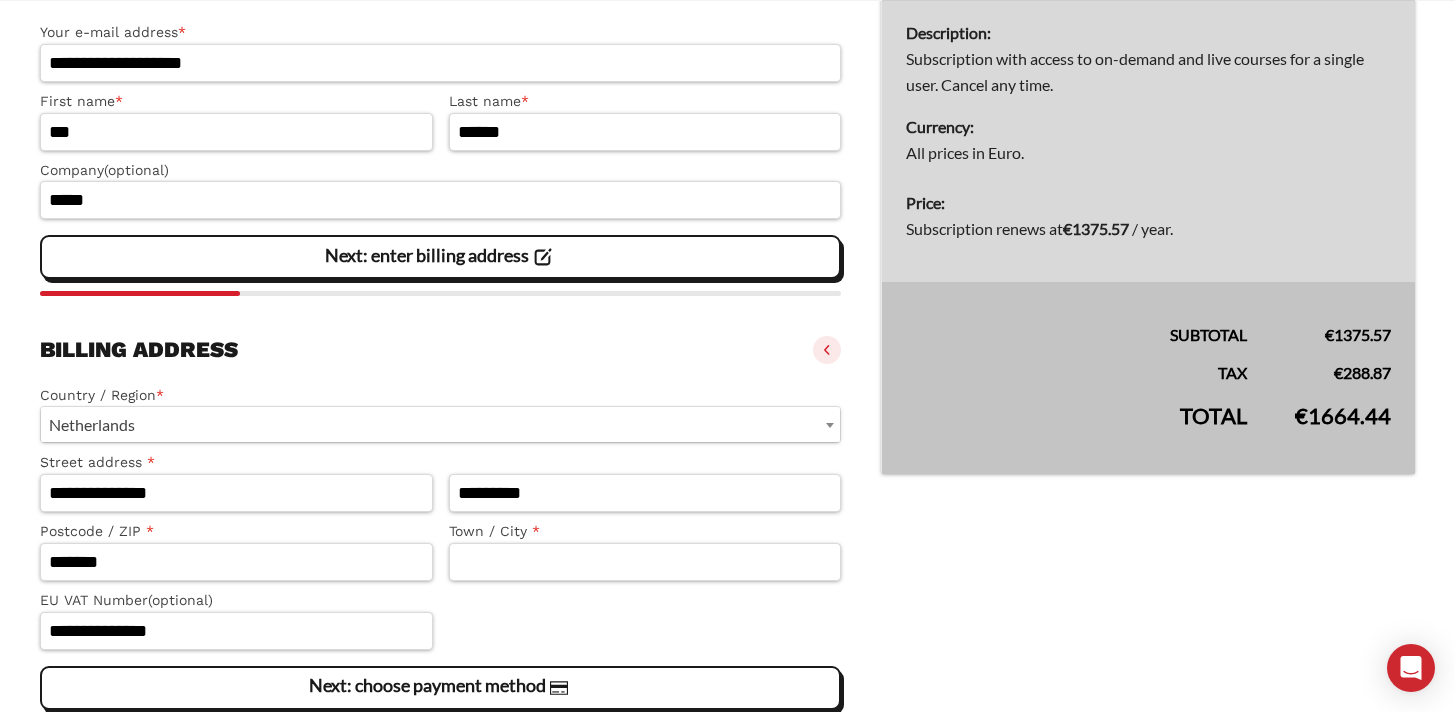 click on "Page
Secure Checkout
128-BIT ENCRYPTION, VERIFIED BY COMODO / CLOUDFLARE
Invite code
Apply
New account details
[EMAIL] — [FIRST] — [LAST] — [COMPANY]
Returning customer?  Click here to login  and return to checkout.
We will automatically e-mail you the link to set your password.
Your e-mail address  * [EMAIL] 							 First name  * [FIRST] *" at bounding box center (727, 305) 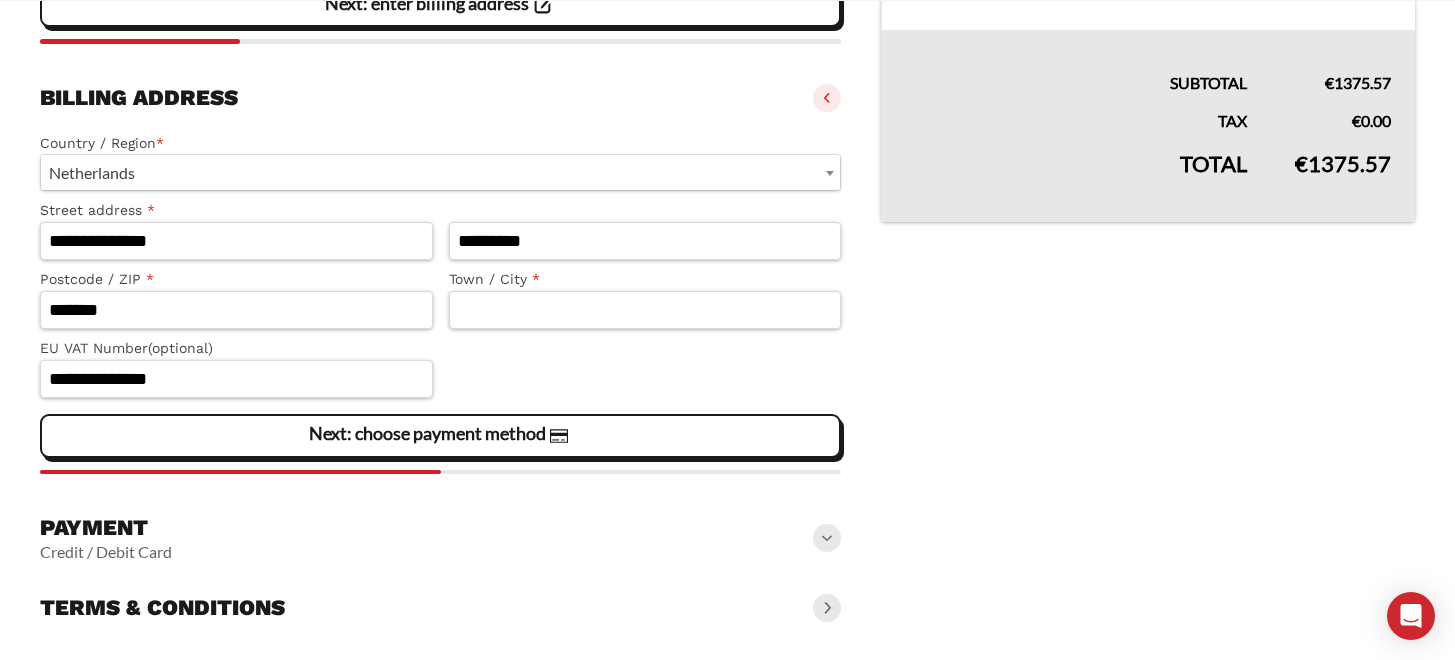 scroll, scrollTop: 664, scrollLeft: 0, axis: vertical 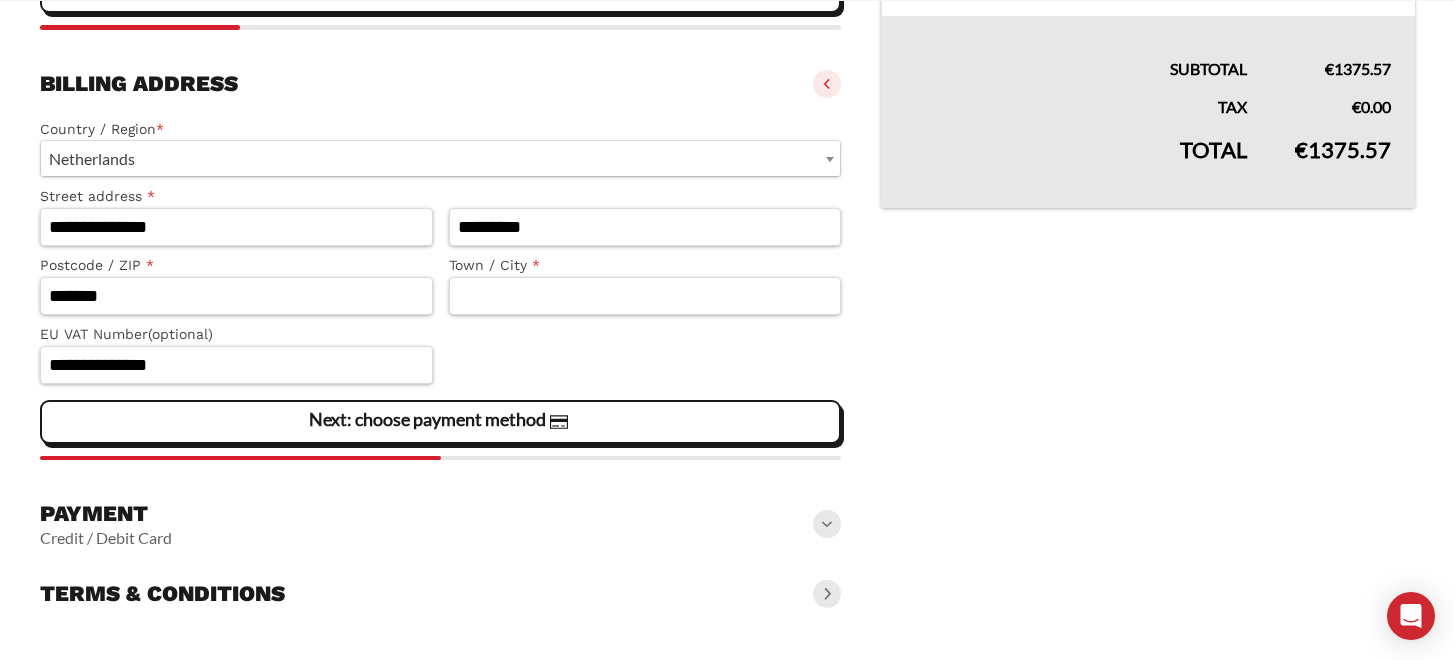 click on "Next: choose payment method" 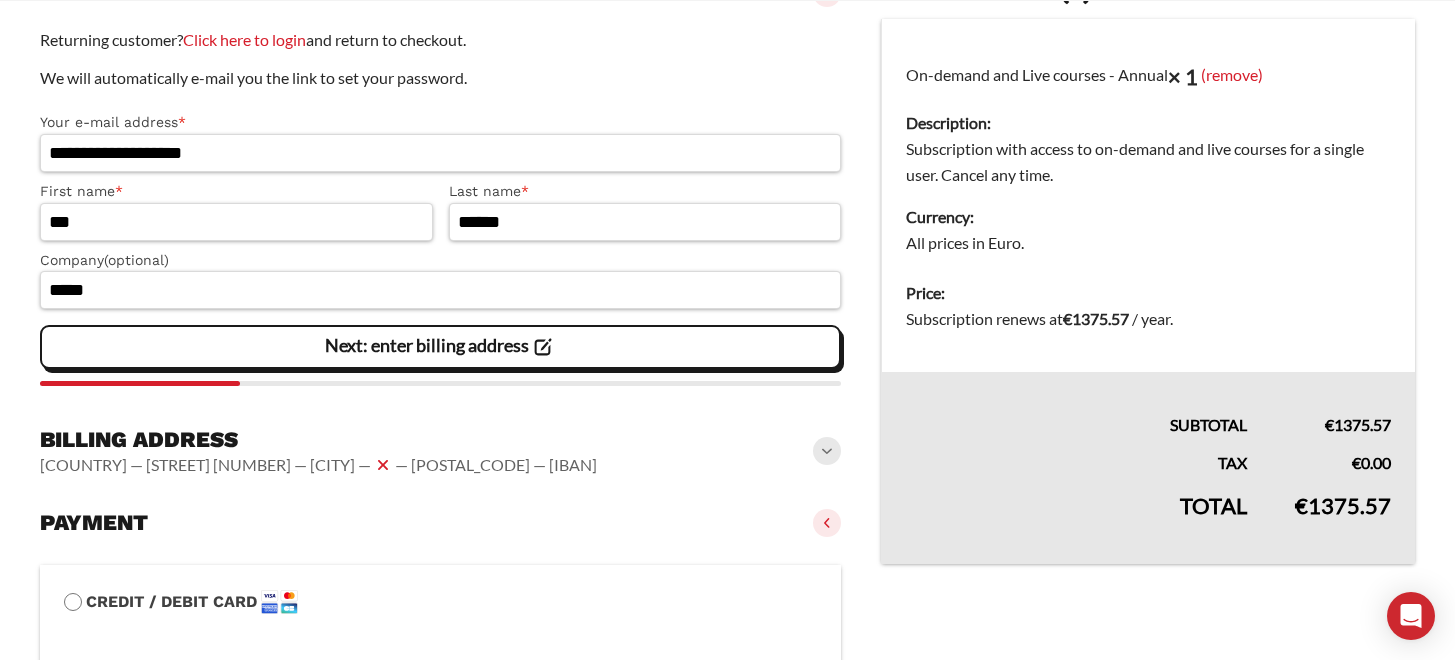 scroll, scrollTop: 253, scrollLeft: 0, axis: vertical 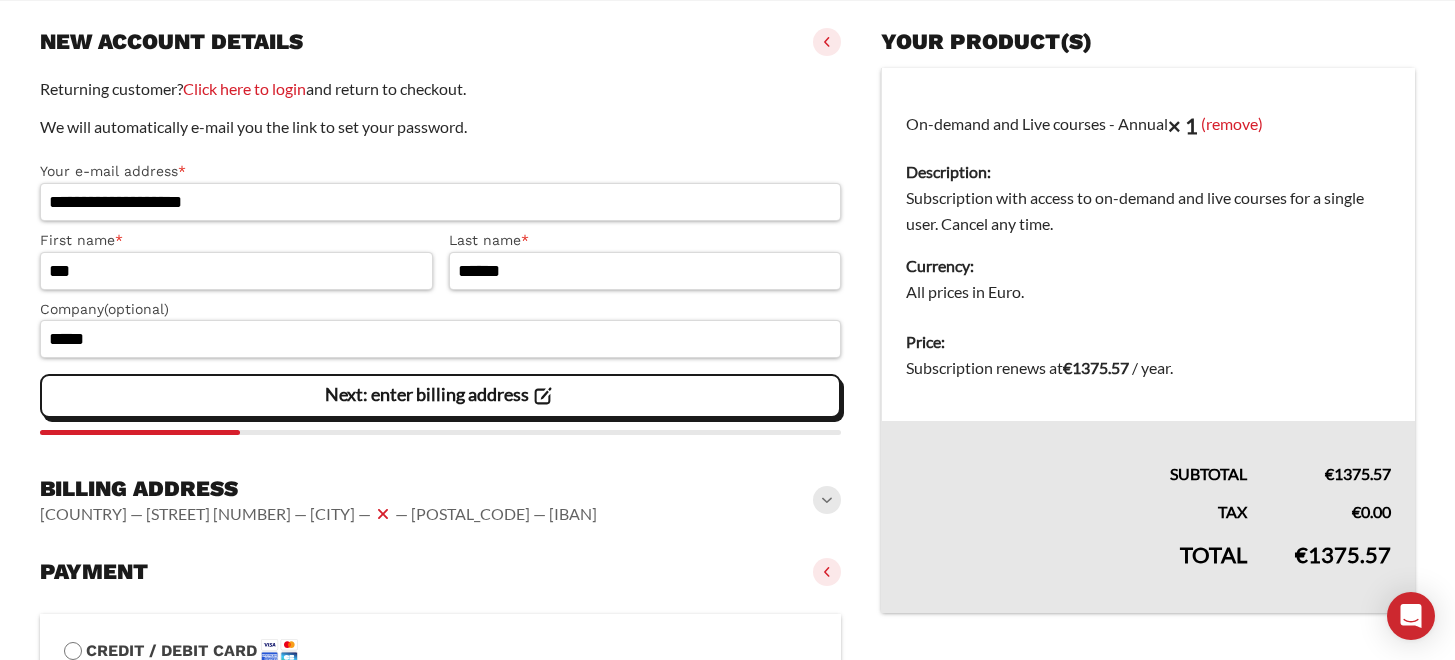 click 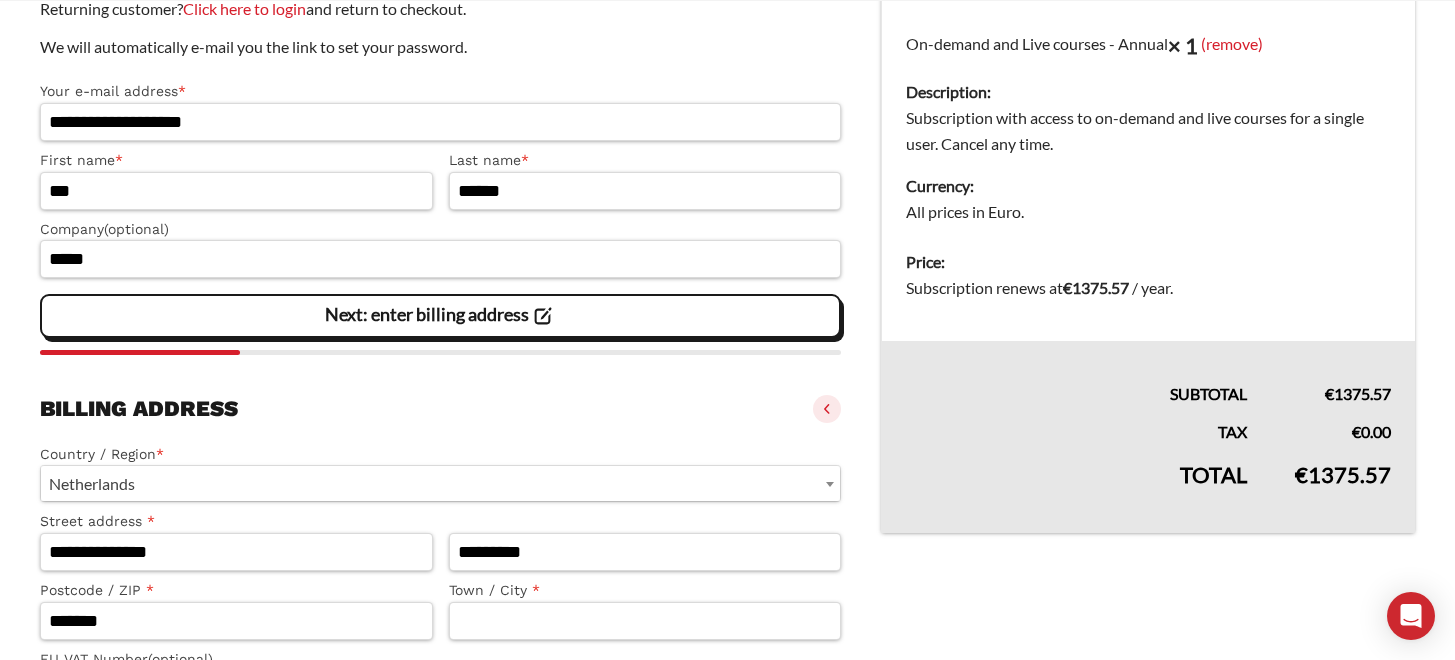 scroll, scrollTop: 369, scrollLeft: 0, axis: vertical 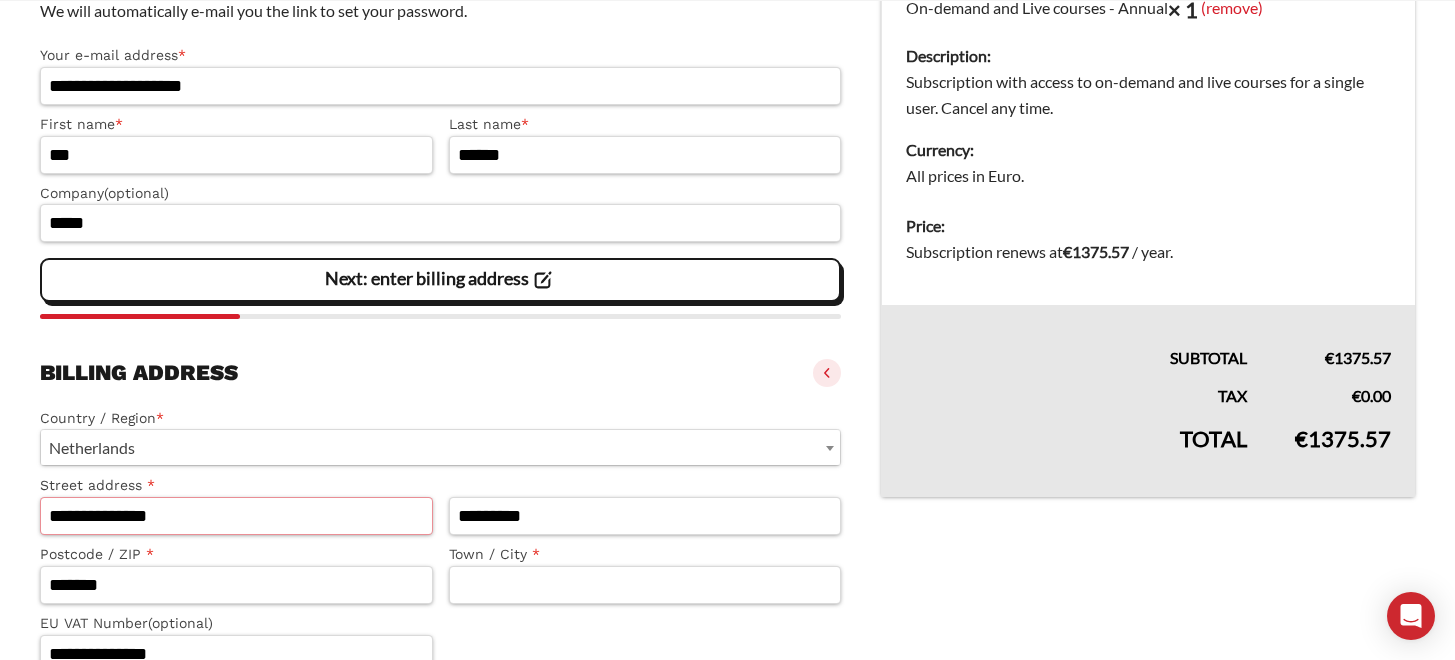 click on "**********" at bounding box center (236, 516) 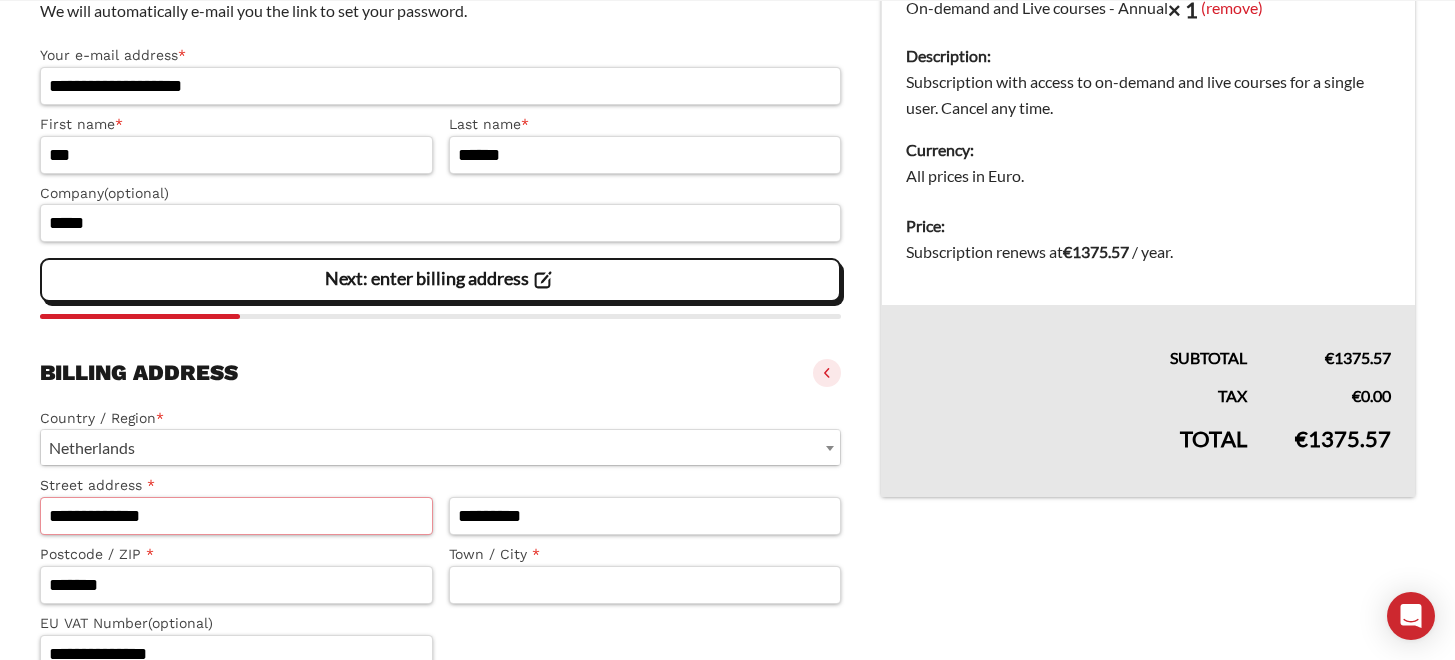 type on "**********" 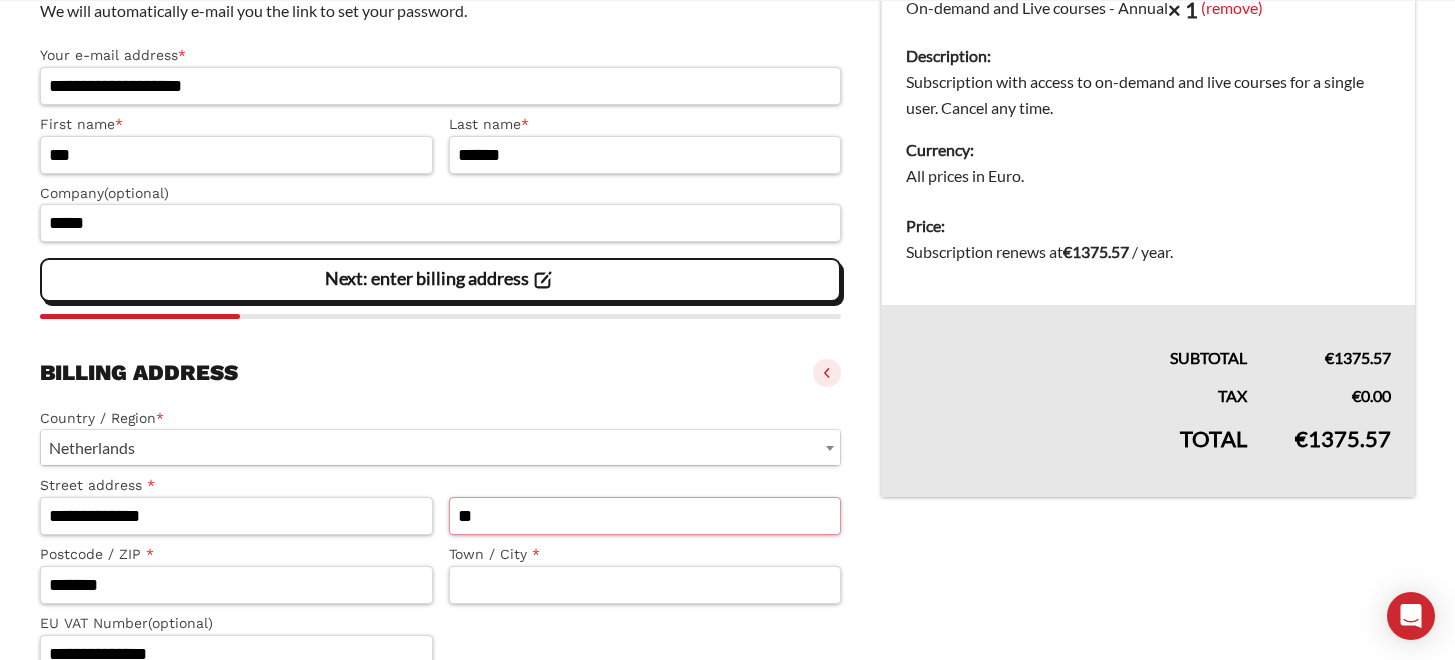 type on "*" 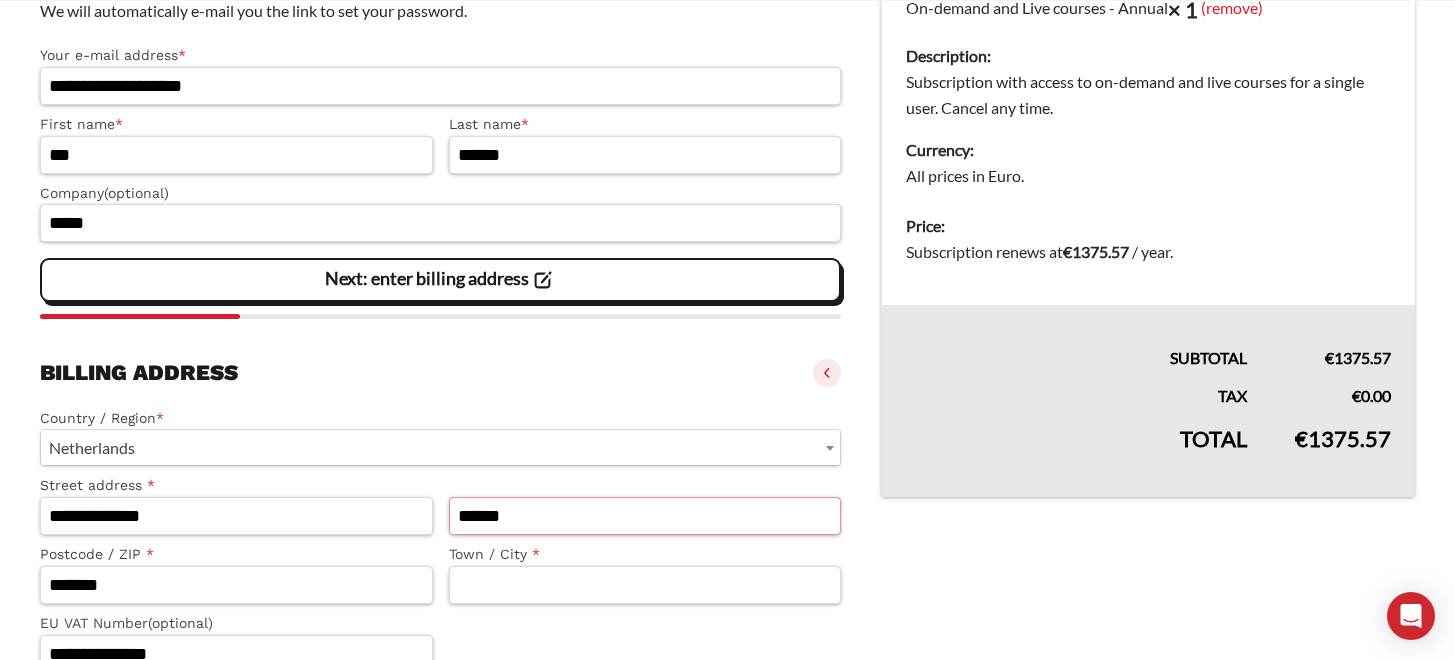 type on "*******" 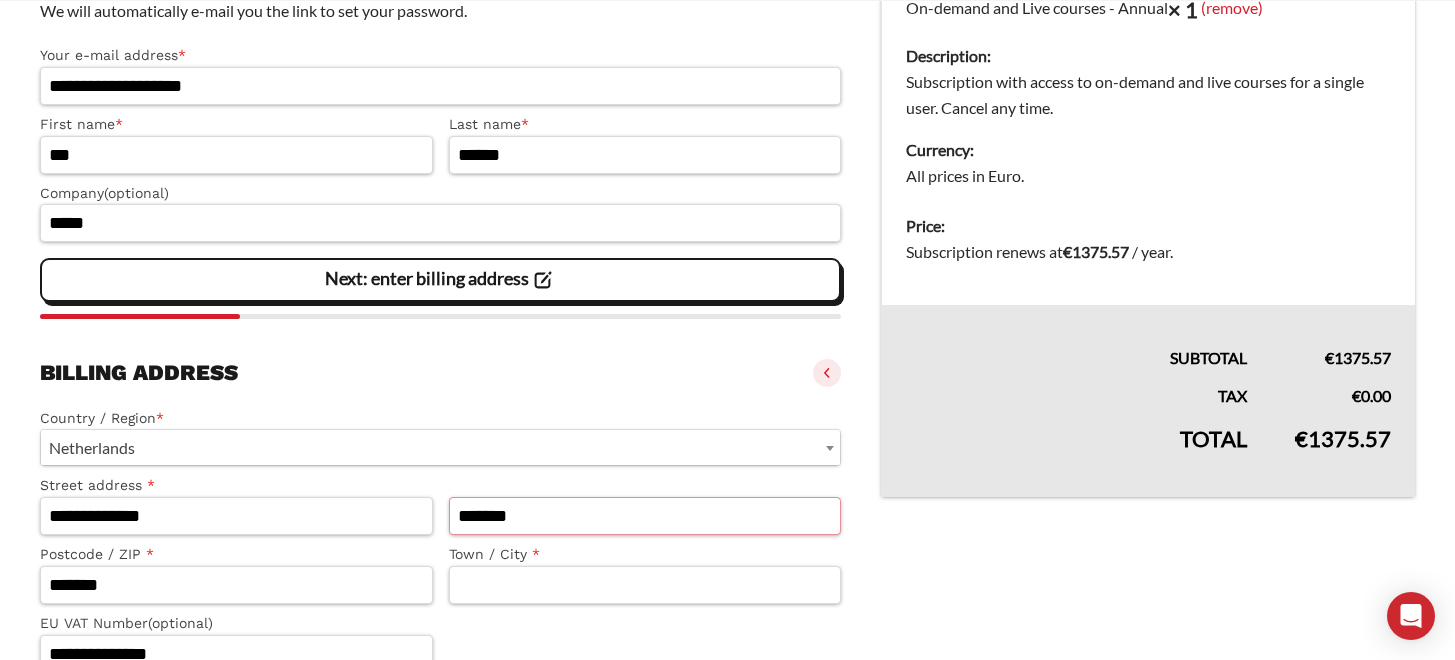 click on "*******" at bounding box center [645, 516] 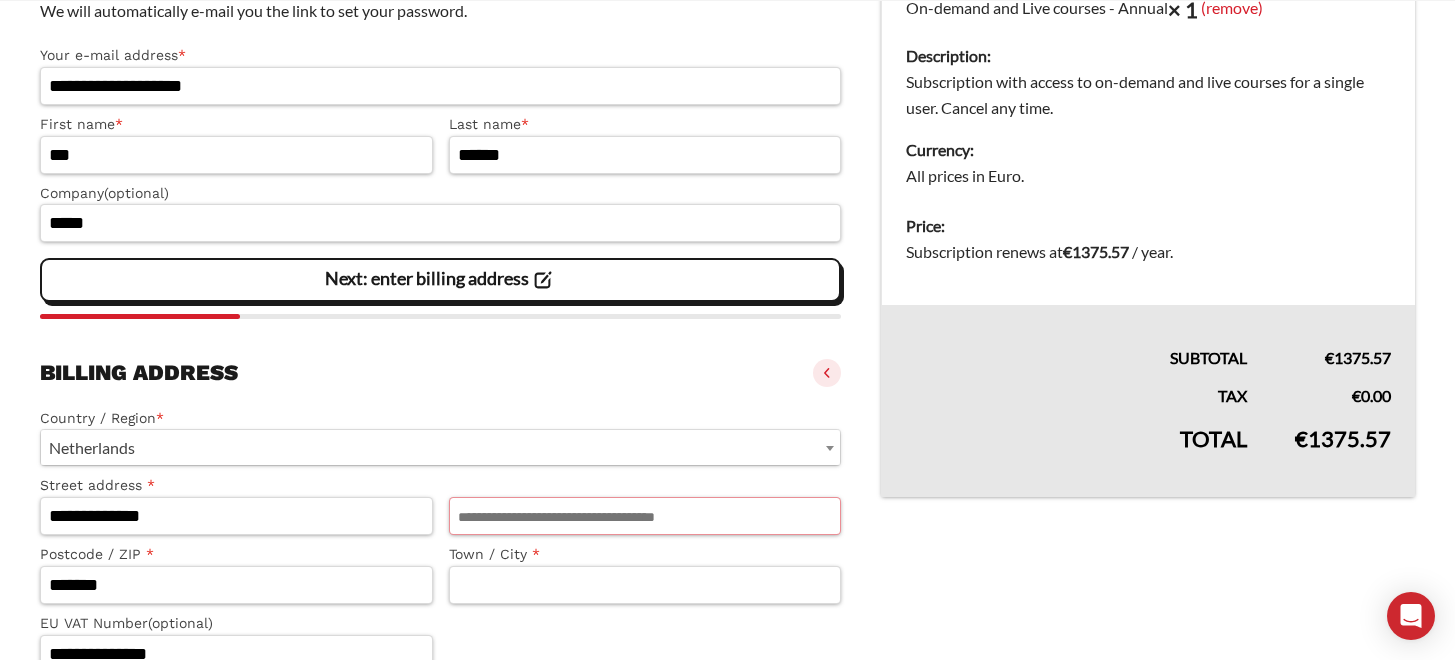 type 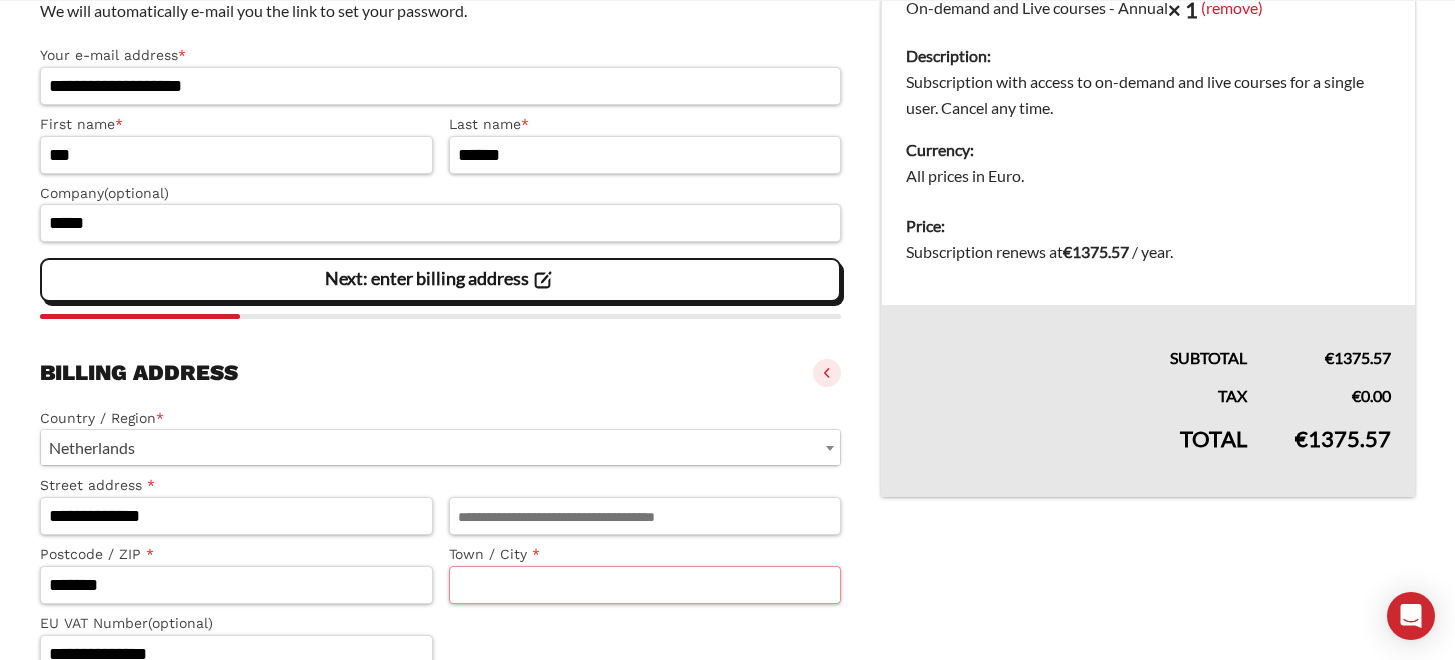 click on "Town / City   *" at bounding box center [645, 585] 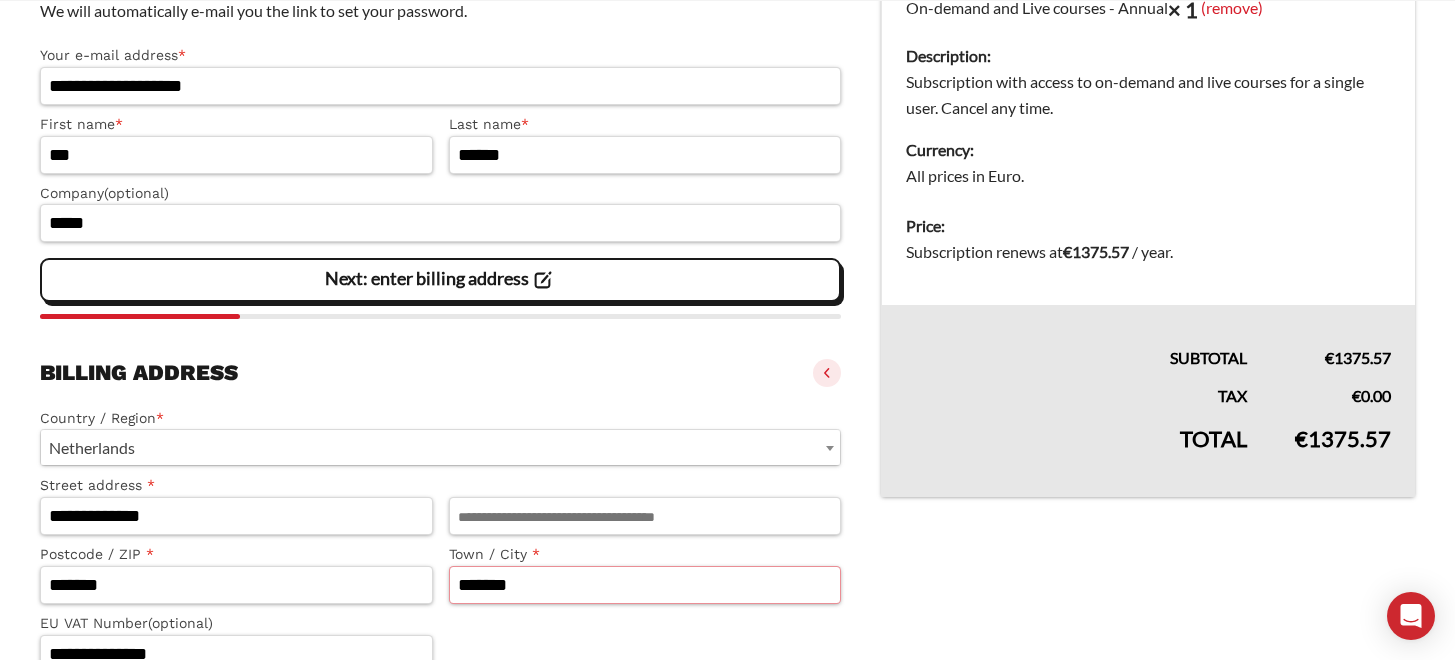 type on "*******" 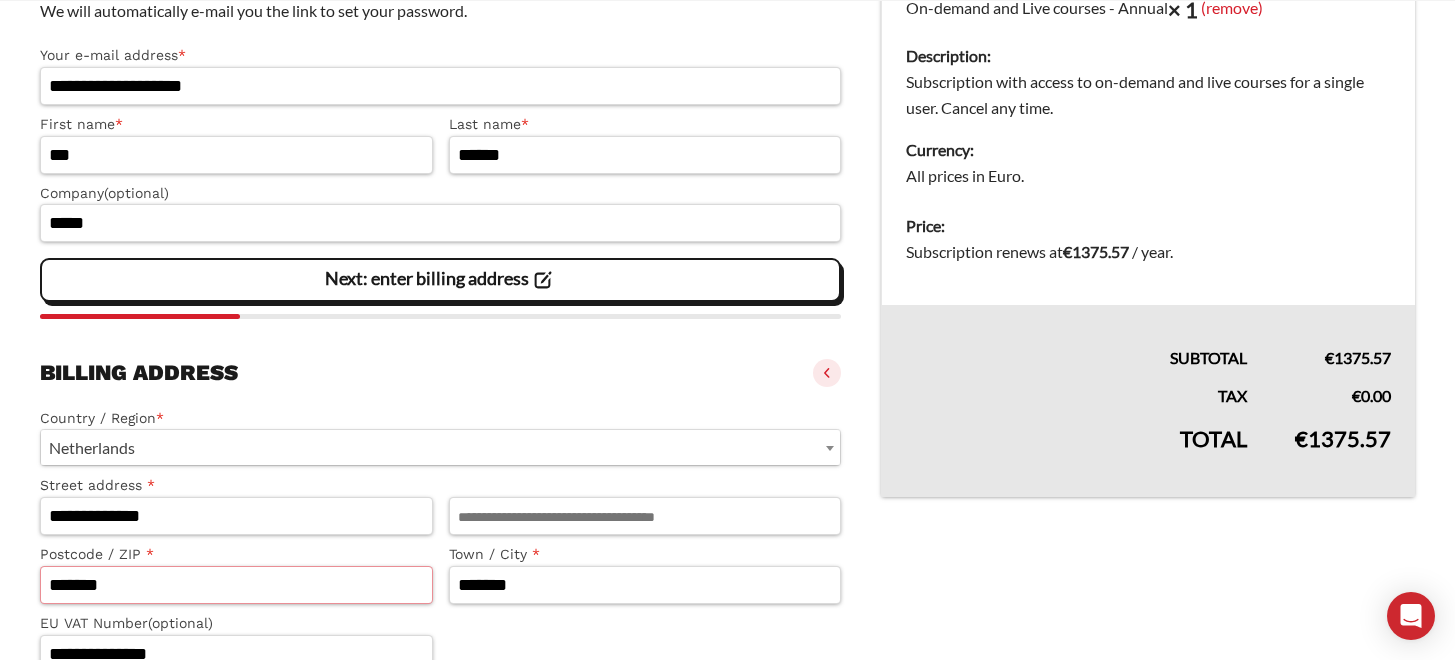 click on "*******" at bounding box center [236, 585] 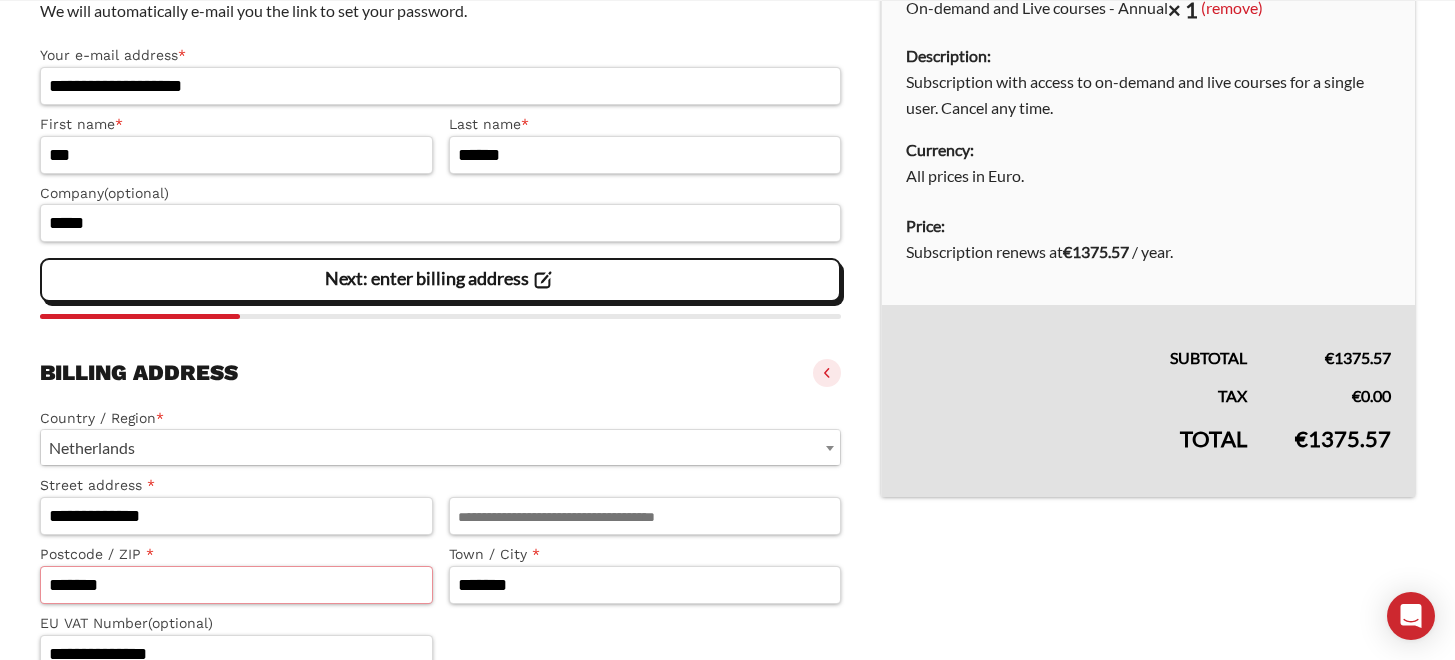 click on "*******" at bounding box center [236, 585] 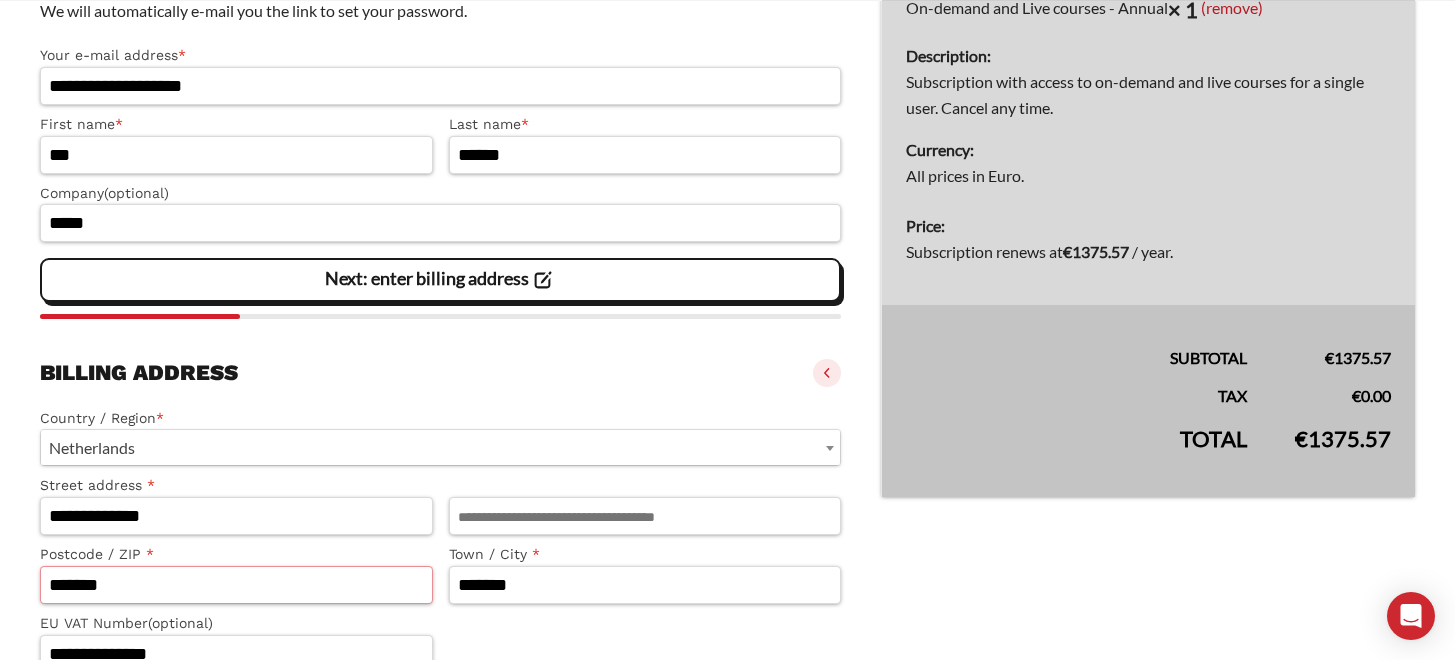 click on "*******" at bounding box center [236, 585] 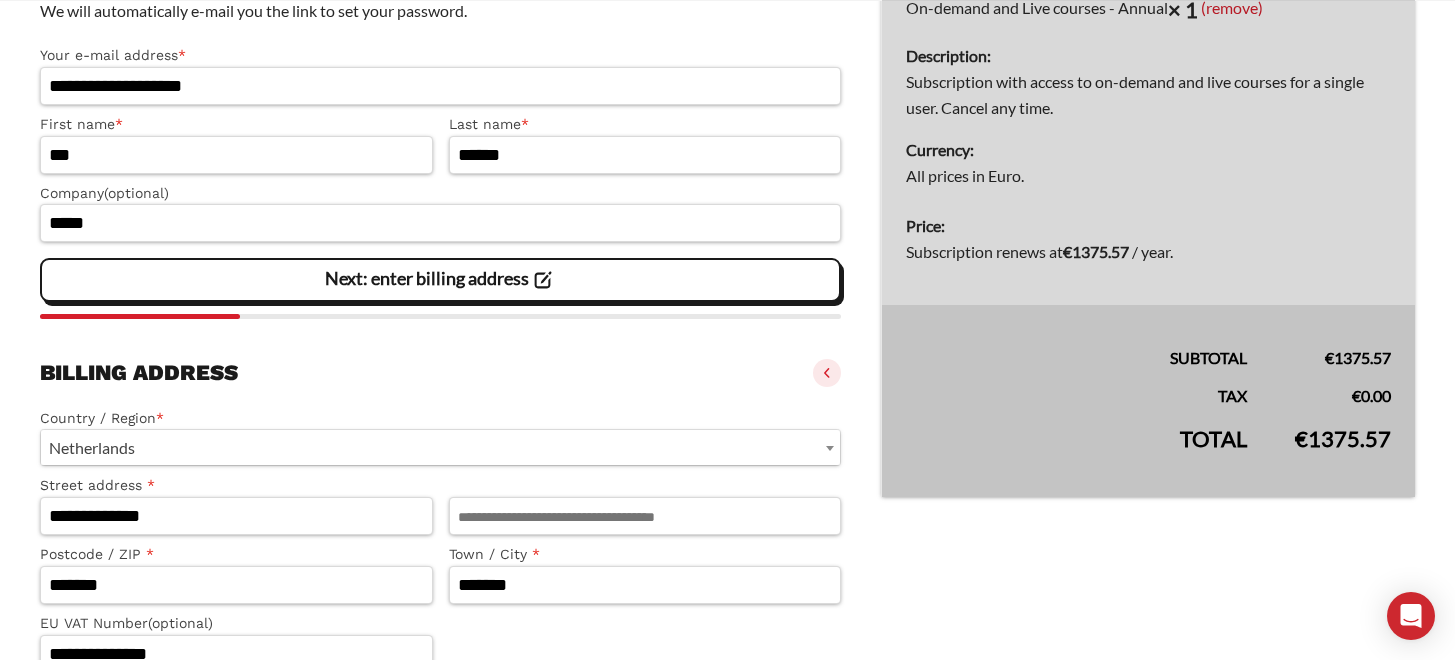 click on "**********" at bounding box center (727, 665) 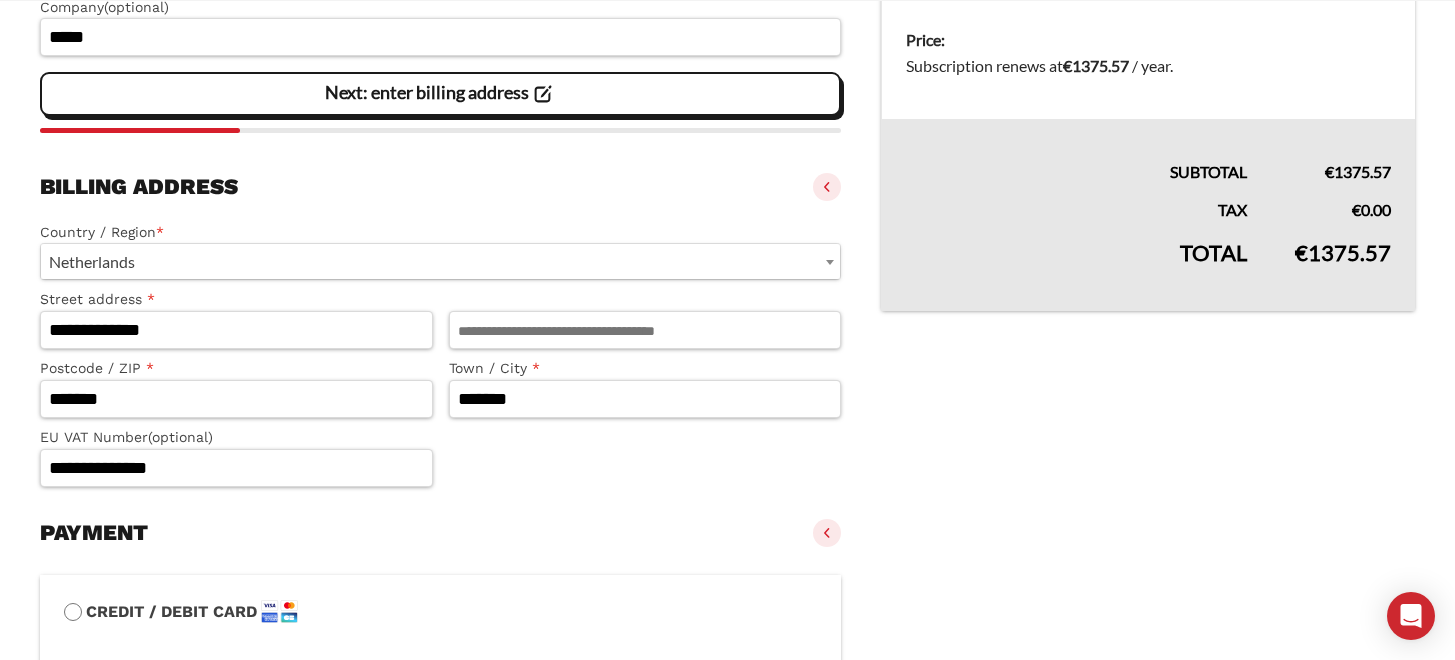 scroll, scrollTop: 556, scrollLeft: 0, axis: vertical 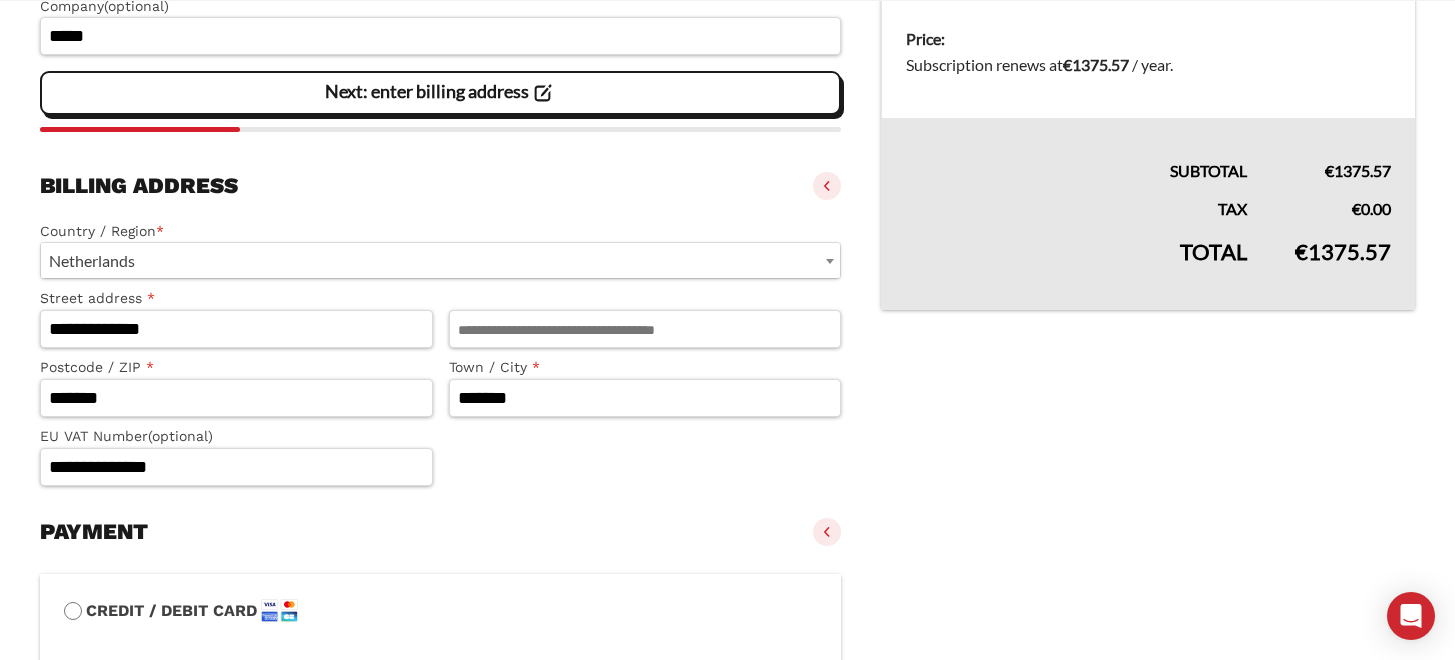 click 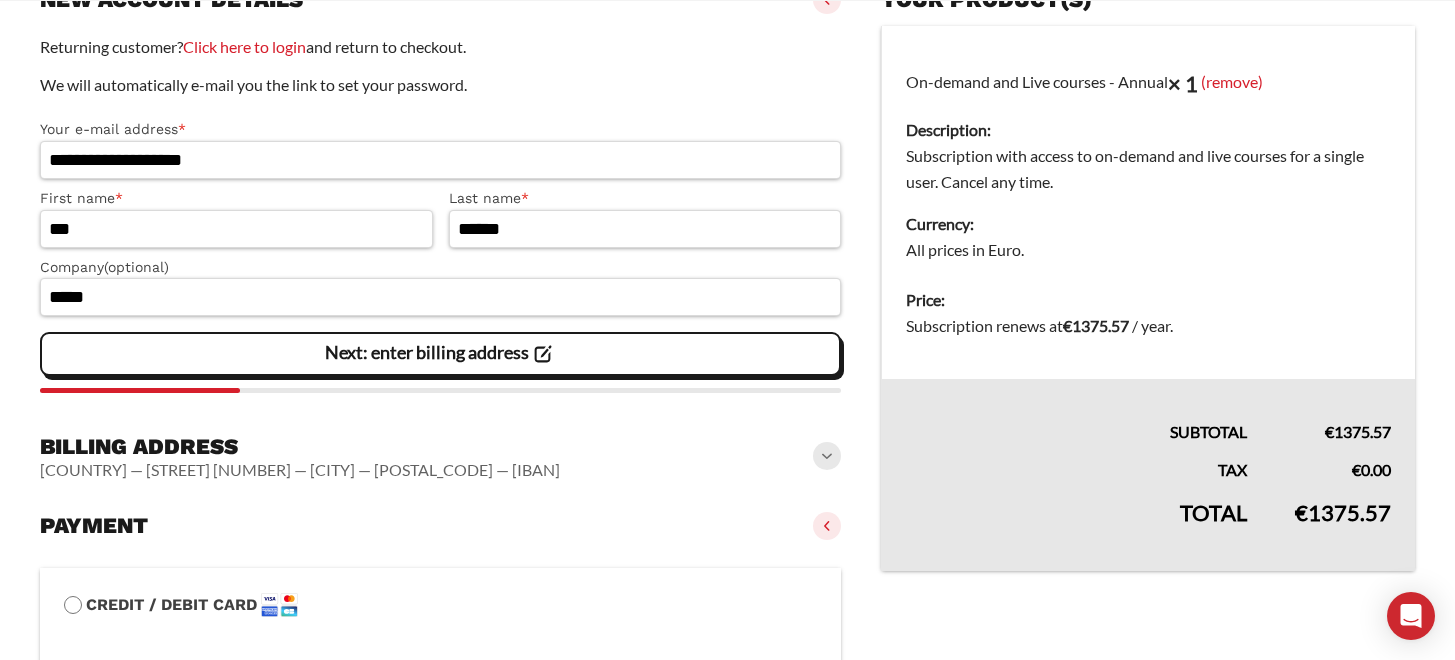 scroll, scrollTop: 328, scrollLeft: 0, axis: vertical 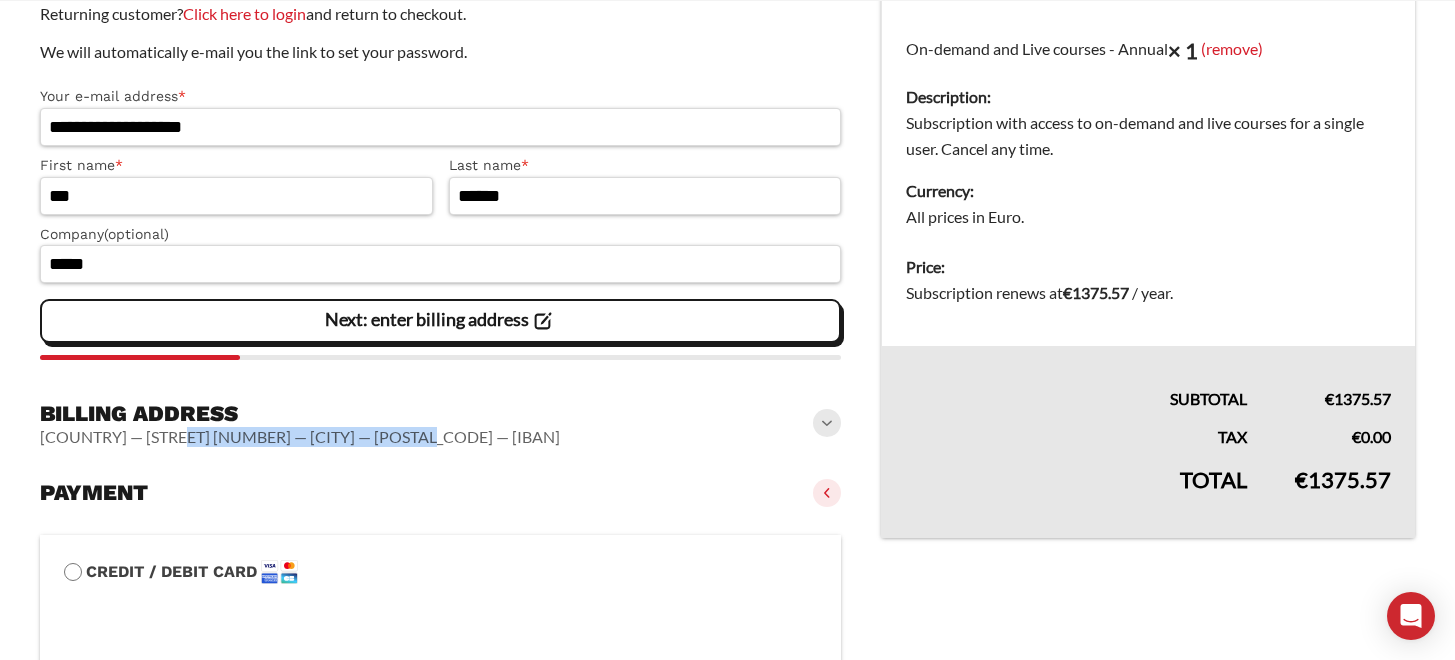 drag, startPoint x: 306, startPoint y: 434, endPoint x: 431, endPoint y: 432, distance: 125.016 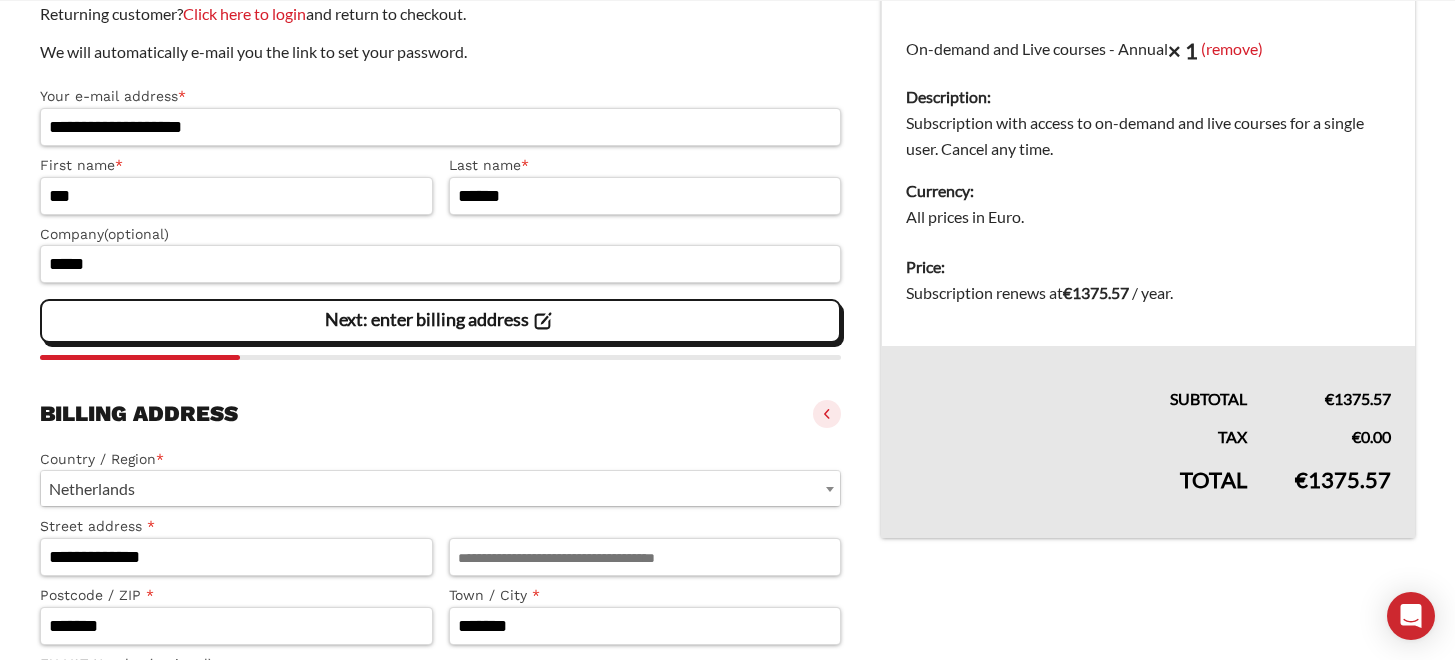 click on "Billing address
[COUNTRY] — [STREET] [NUMBER] — [CITY] — [POSTAL_CODE] — [IBAN]" 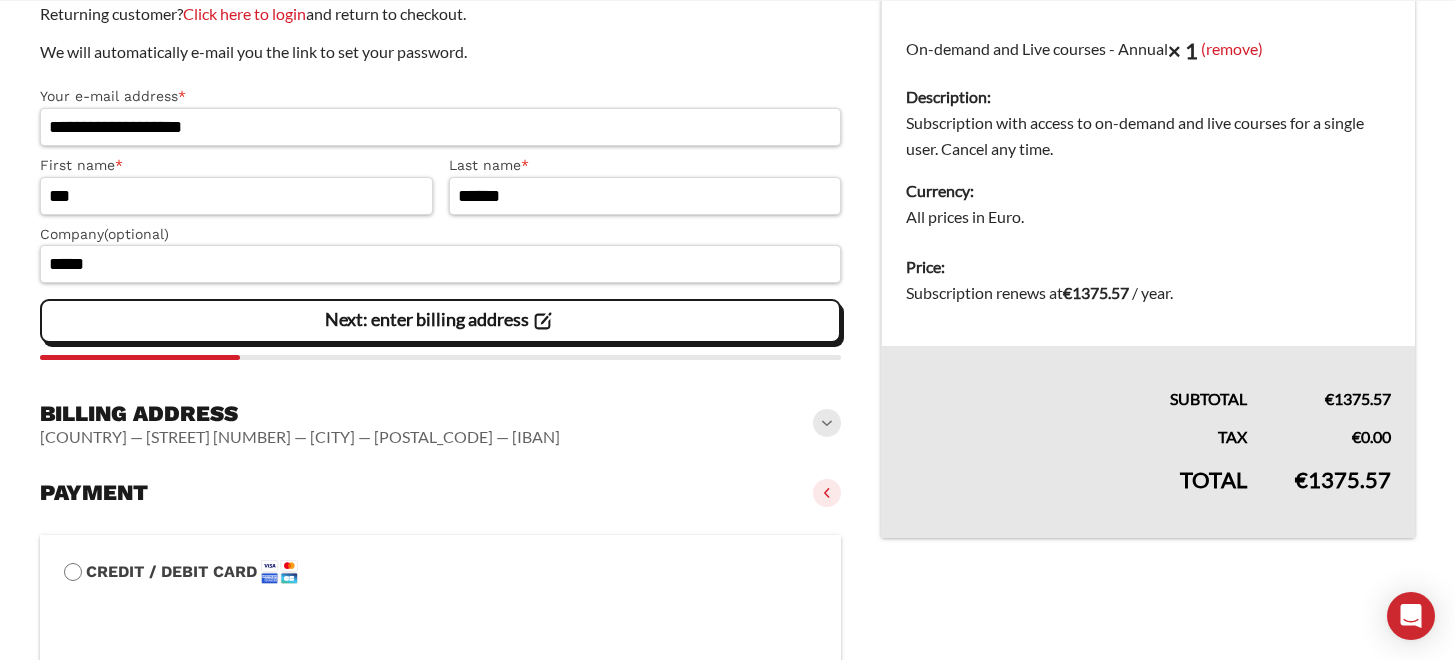 click 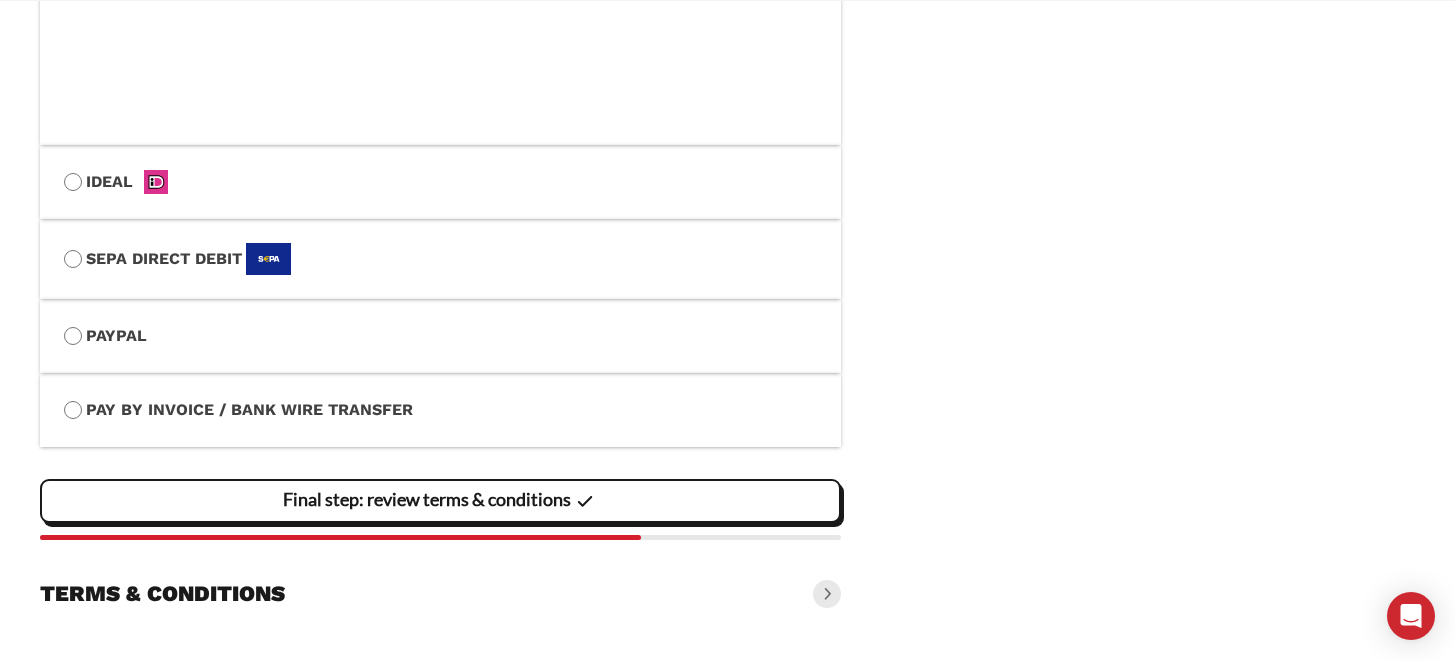 scroll, scrollTop: 1447, scrollLeft: 0, axis: vertical 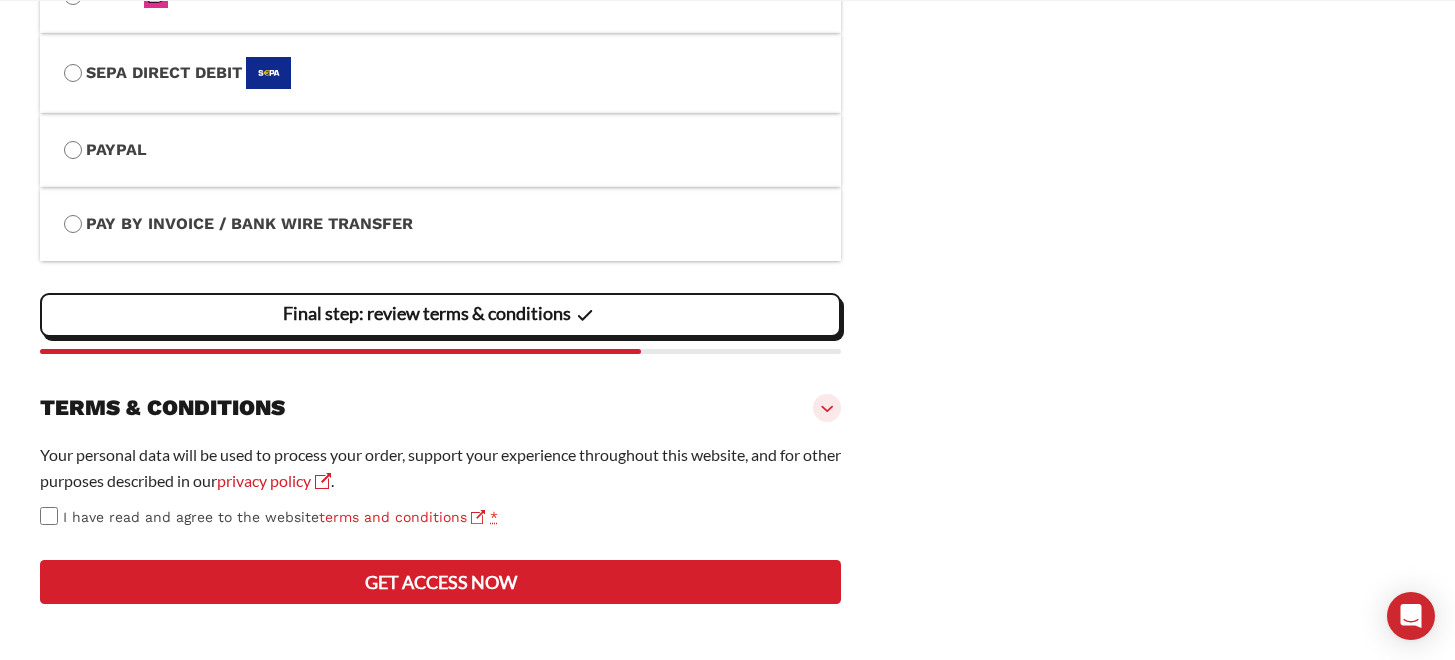 click on "Get access now" at bounding box center (440, 582) 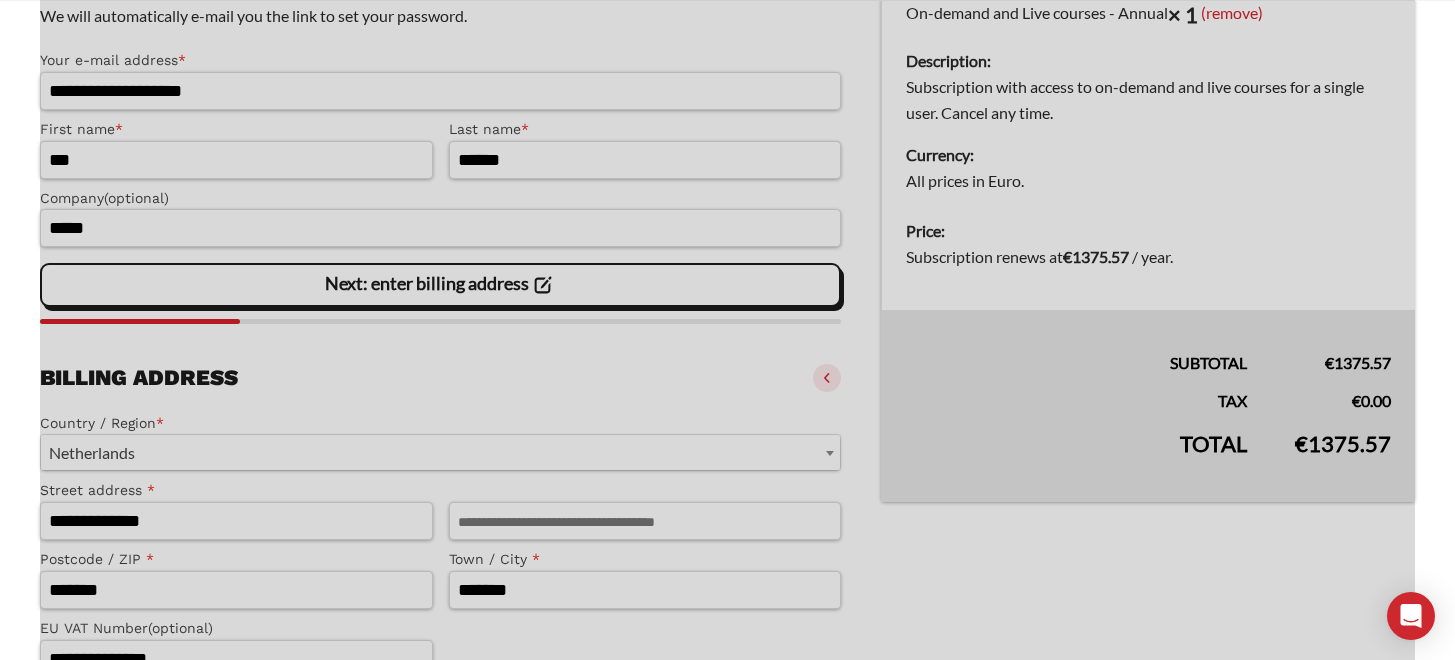 scroll, scrollTop: 222, scrollLeft: 0, axis: vertical 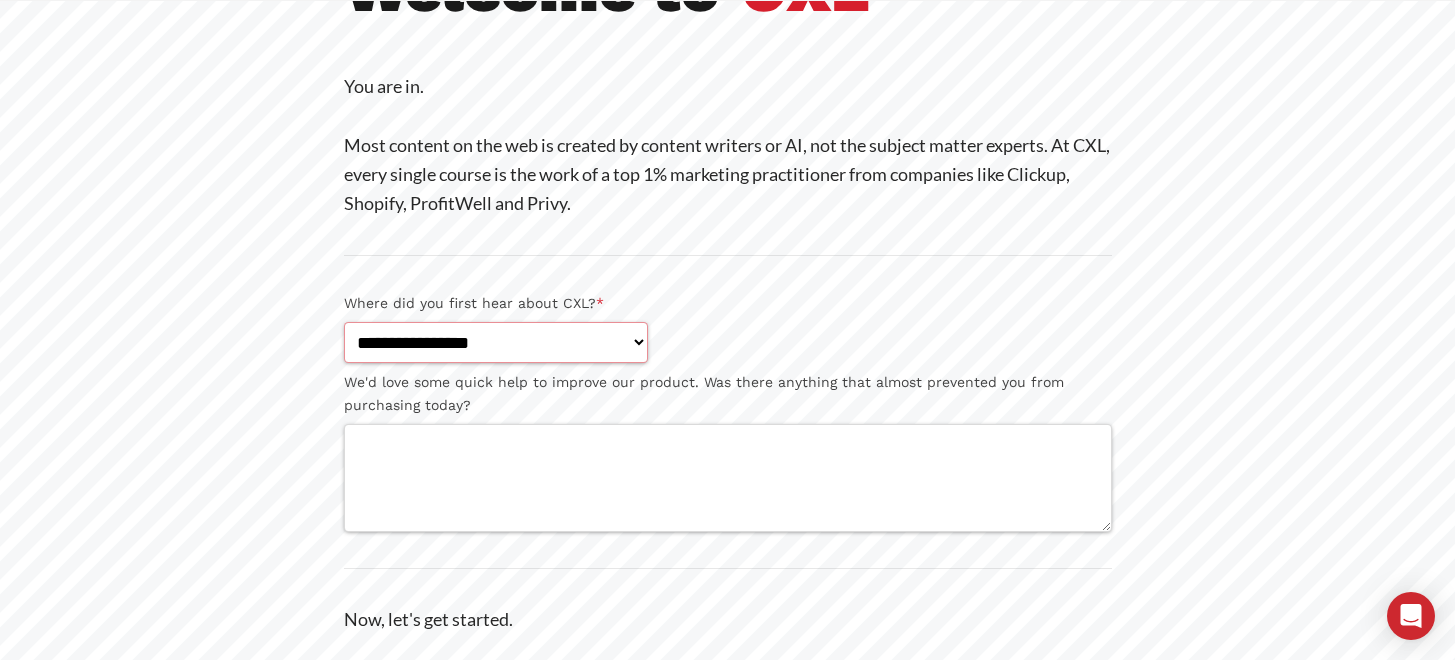 click on "**********" at bounding box center (496, 342) 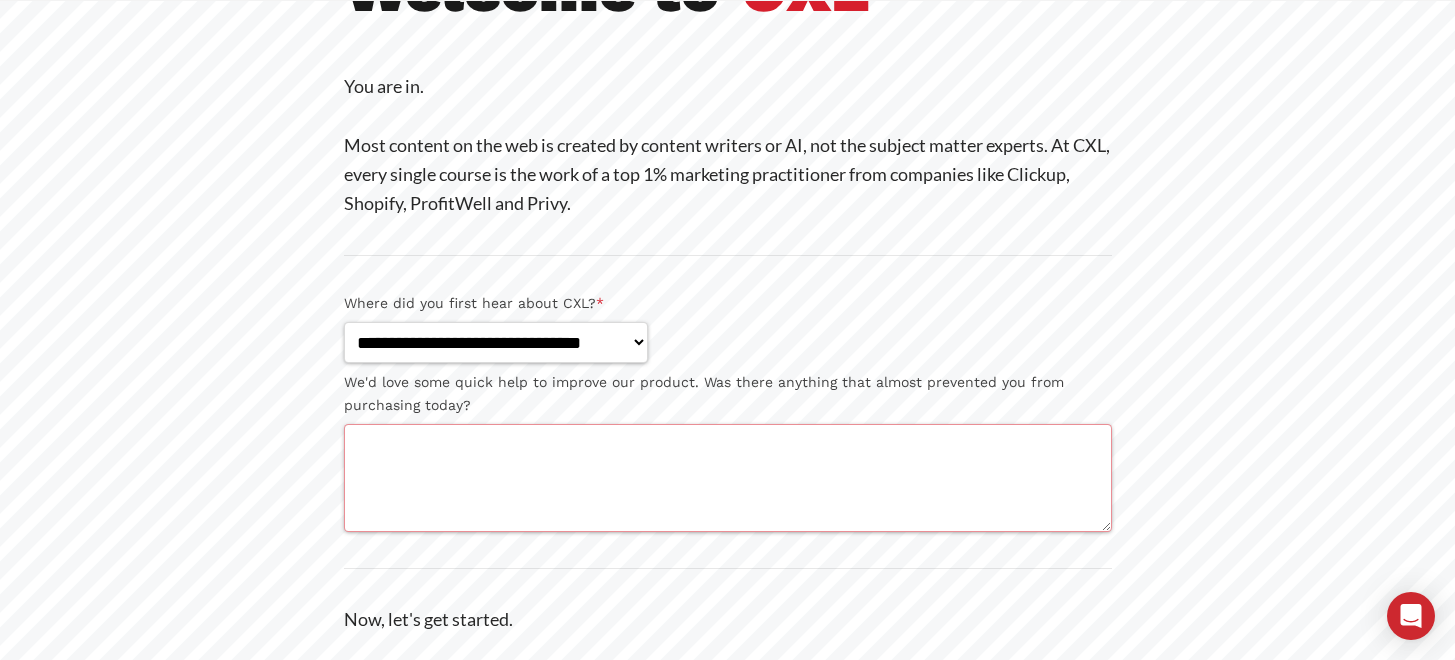 click on "We'd love some quick help to improve our product. Was there anything that almost prevented you from purchasing today?" at bounding box center [728, 478] 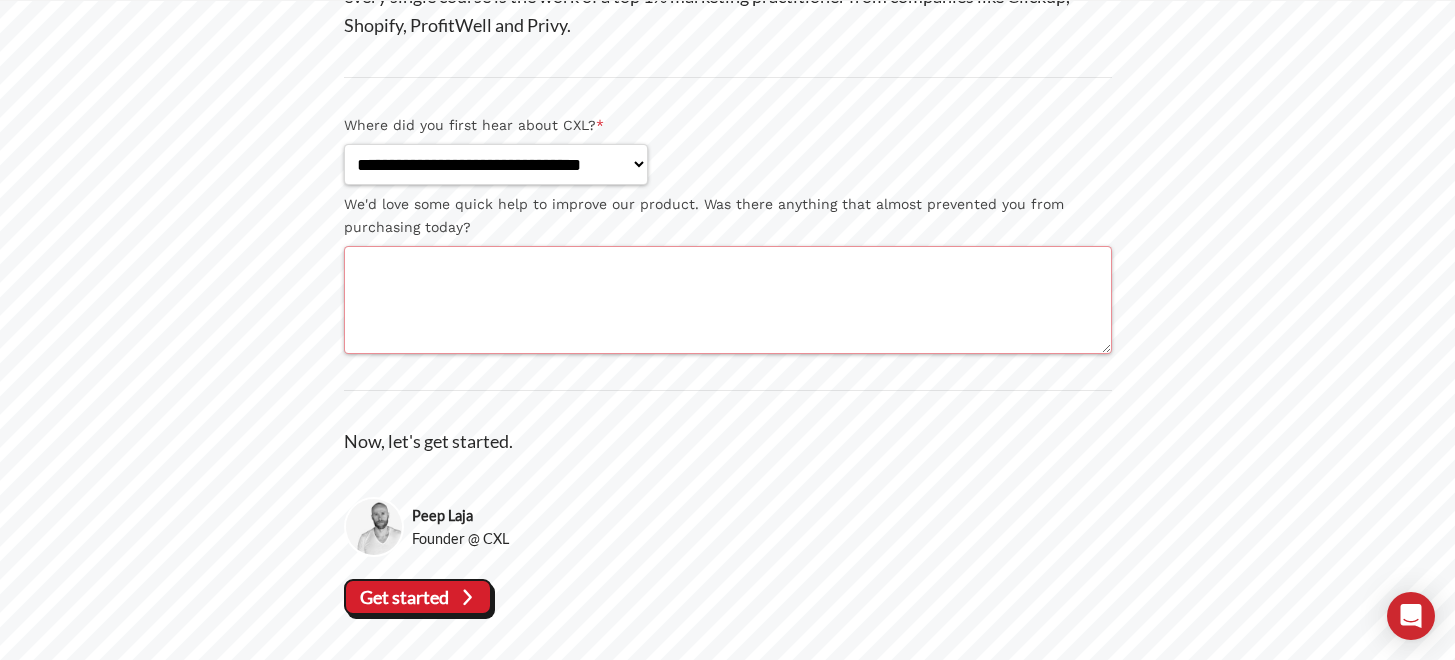 scroll, scrollTop: 391, scrollLeft: 0, axis: vertical 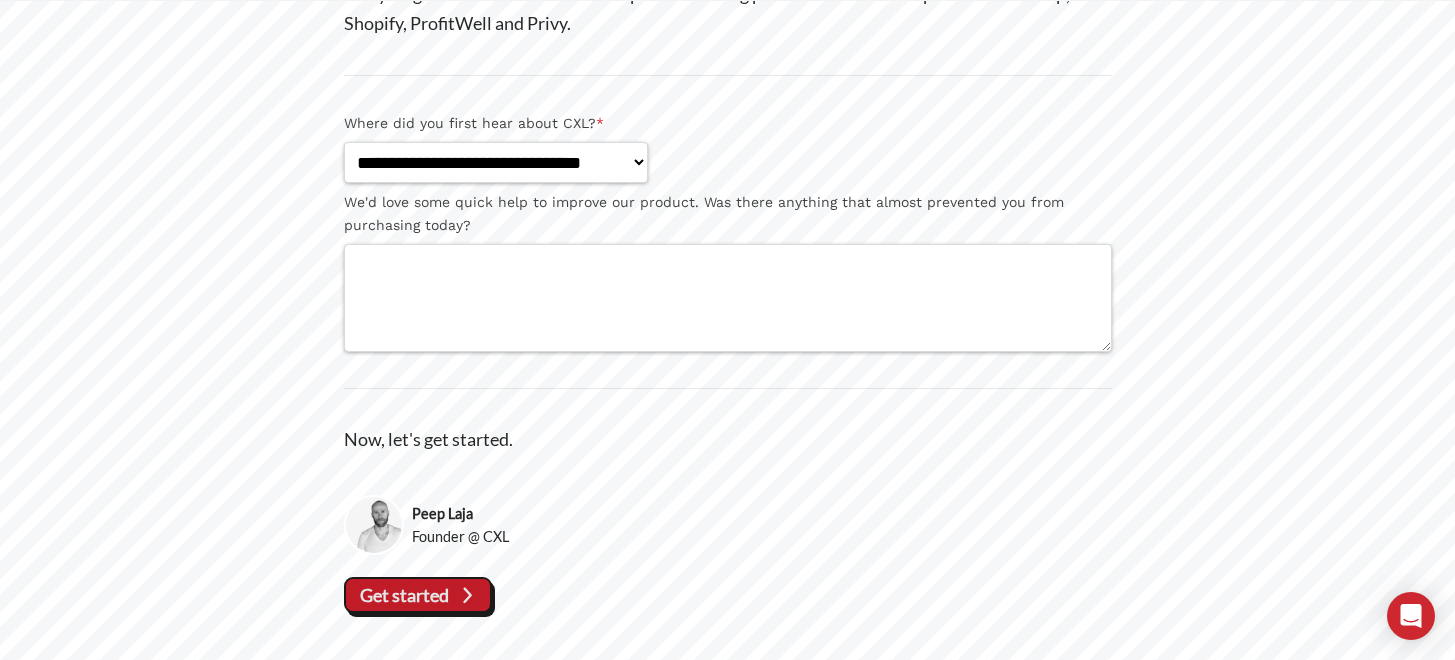 click on "Get started" at bounding box center (0, 0) 